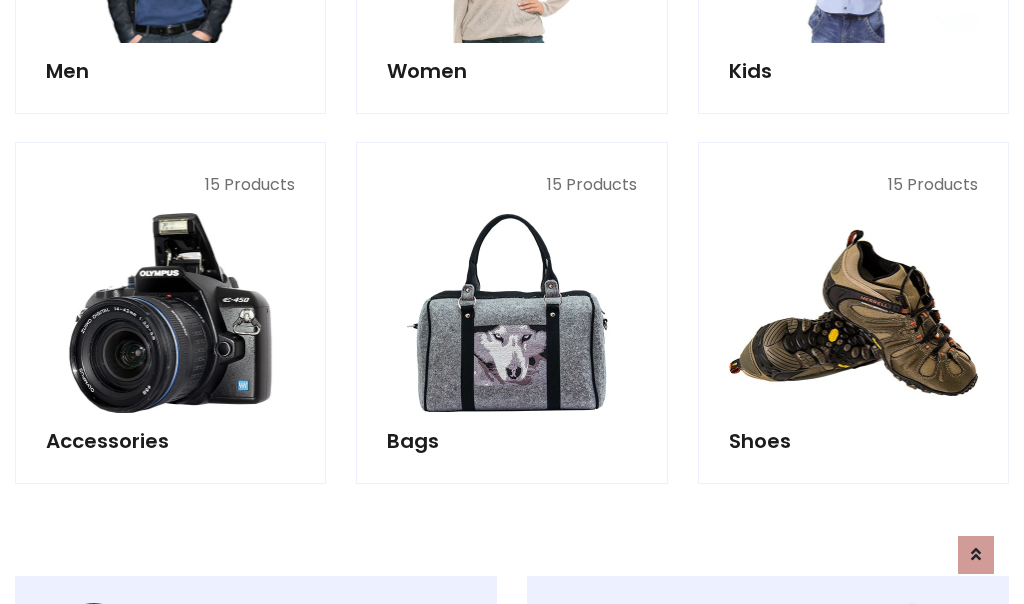 scroll, scrollTop: 853, scrollLeft: 0, axis: vertical 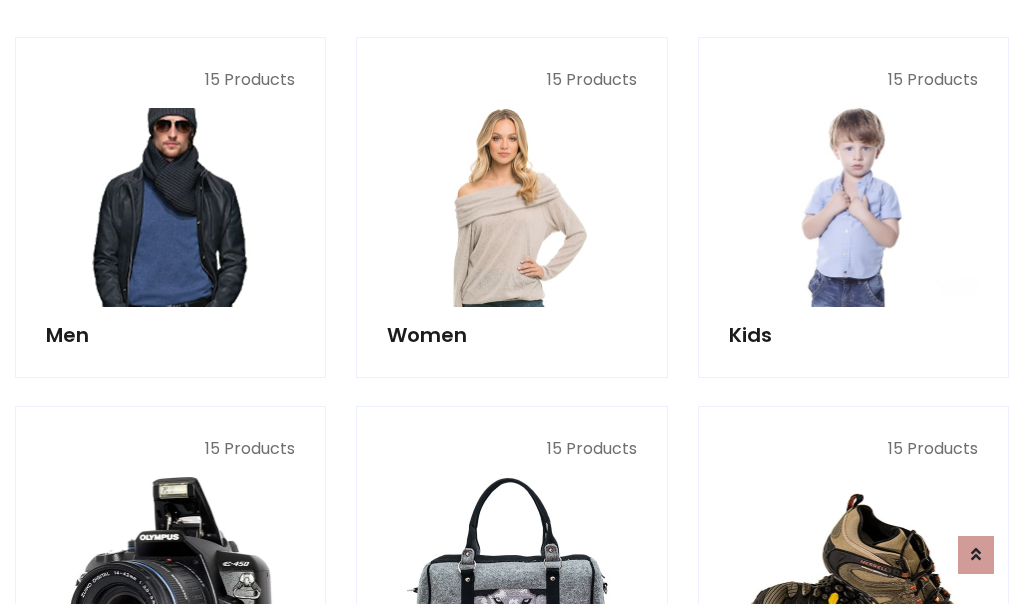 click at bounding box center (170, 207) 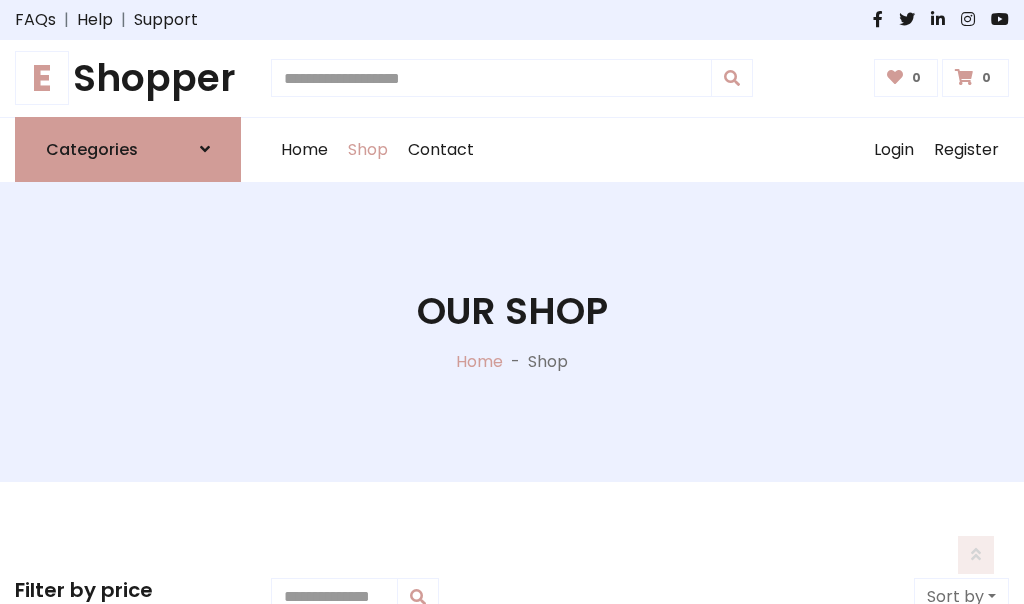 scroll, scrollTop: 807, scrollLeft: 0, axis: vertical 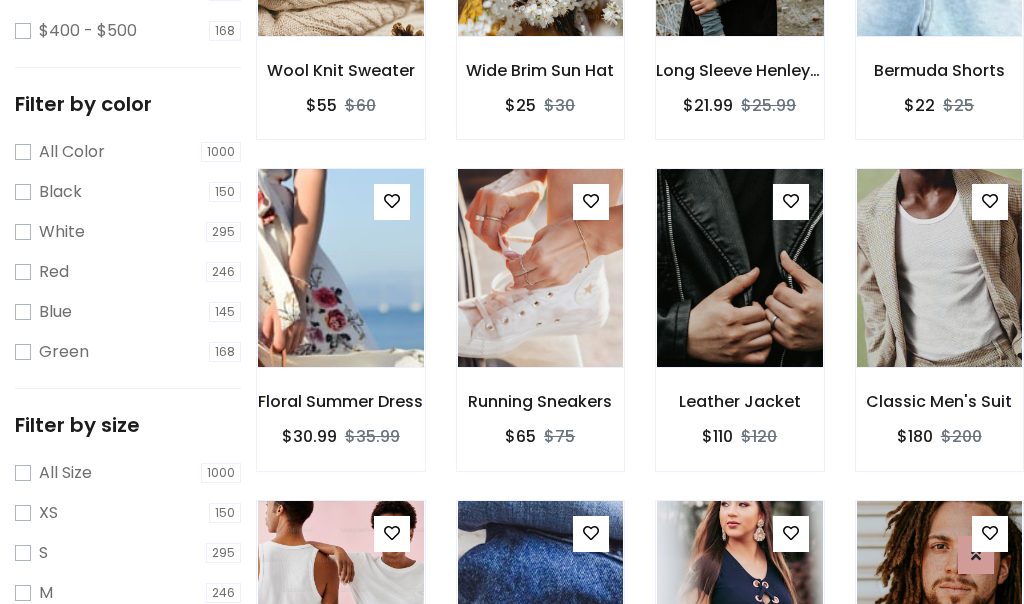 click at bounding box center (739, -63) 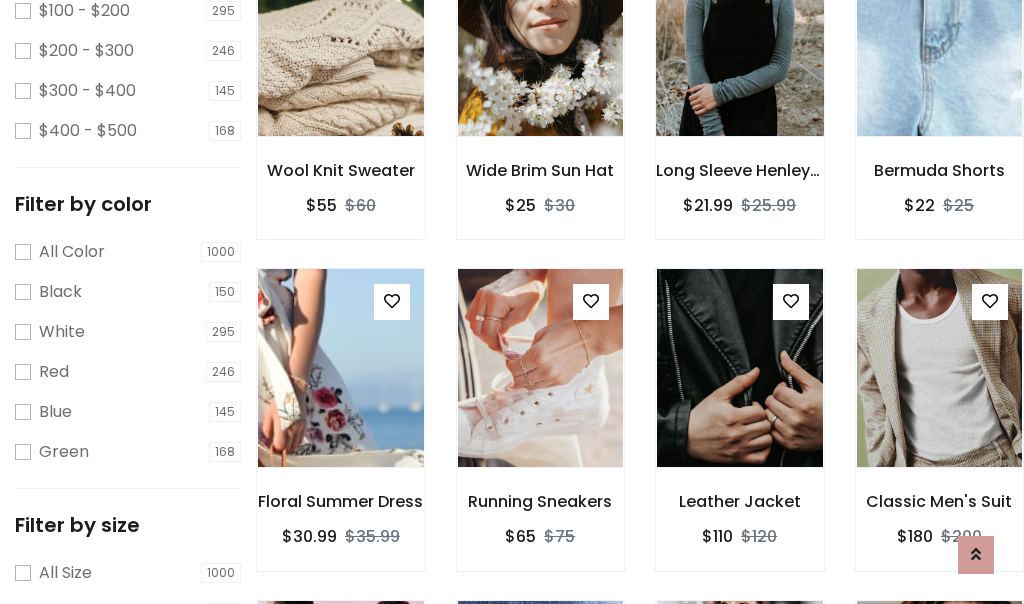 scroll, scrollTop: 100, scrollLeft: 0, axis: vertical 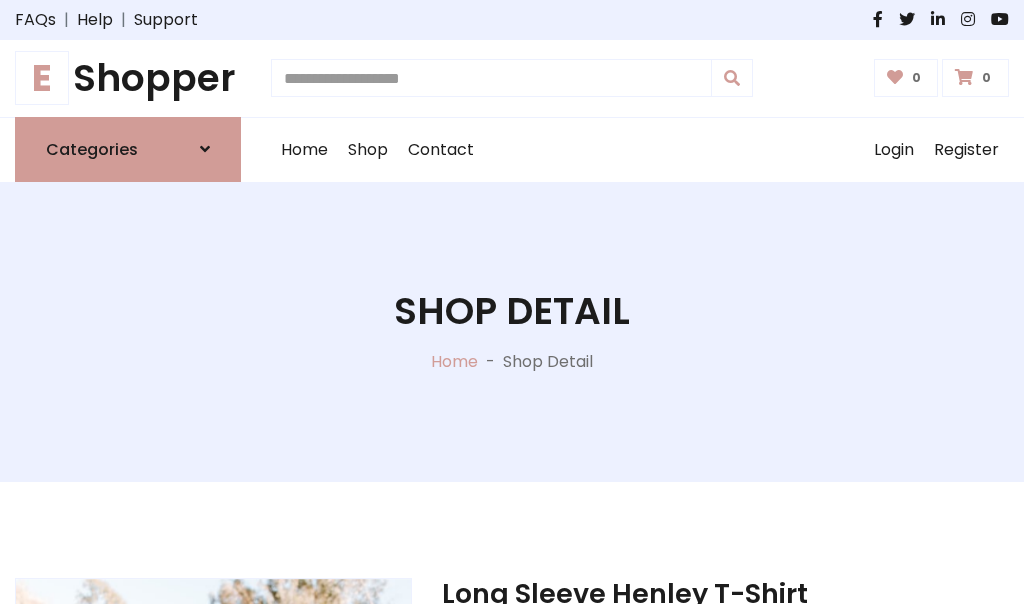 click on "M" at bounding box center (650, 774) 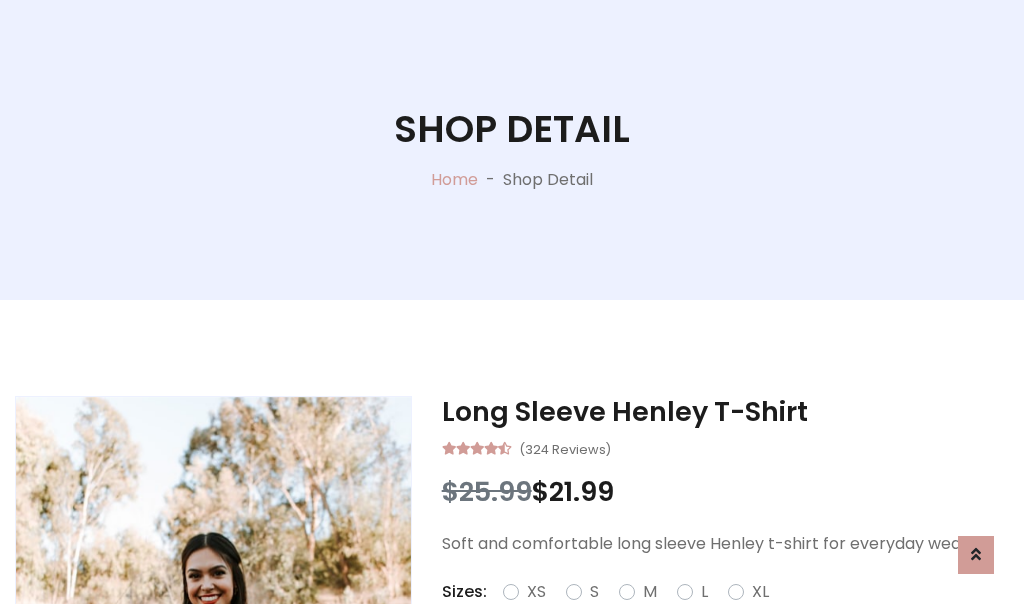 click on "Red" at bounding box center [732, 616] 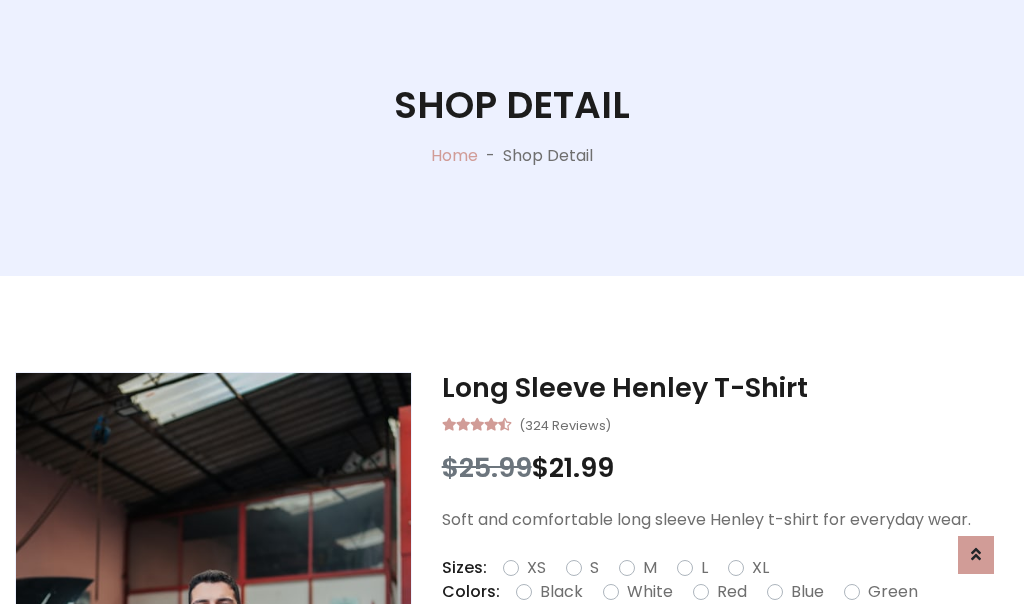 click on "Add To Cart" at bounding box center [663, 655] 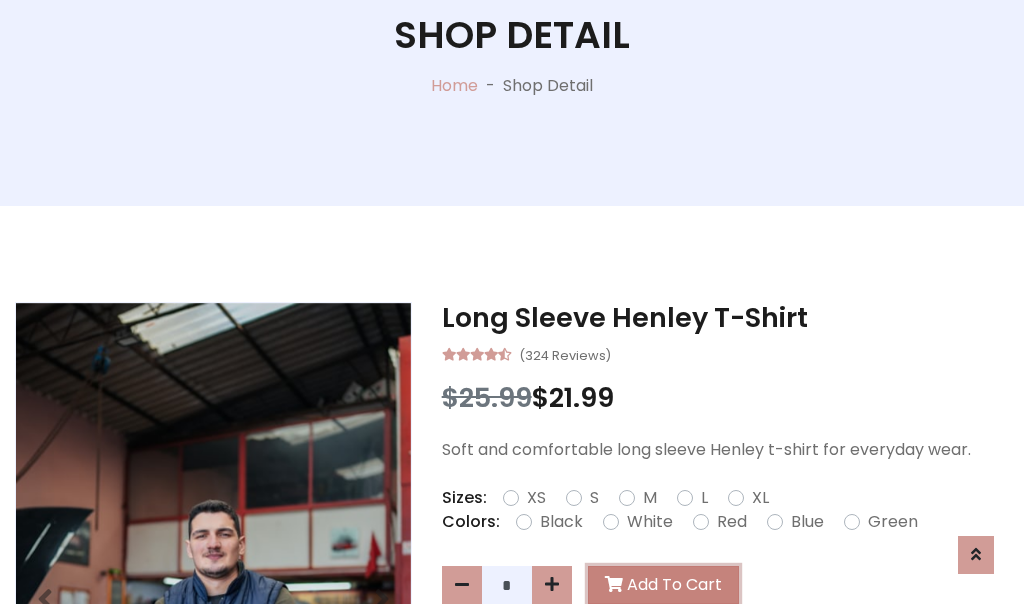 scroll, scrollTop: 0, scrollLeft: 0, axis: both 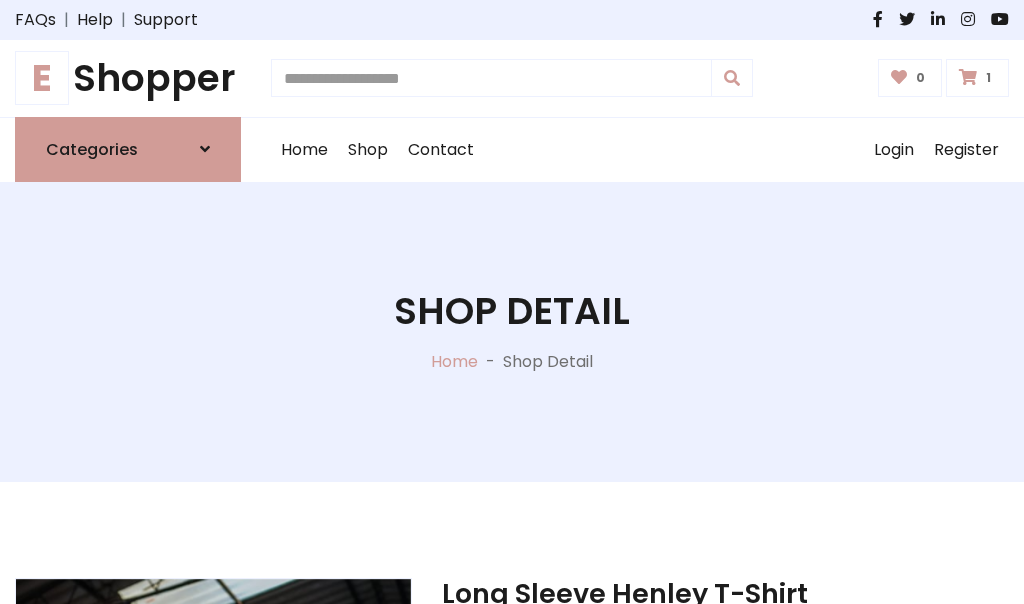 click at bounding box center (968, 77) 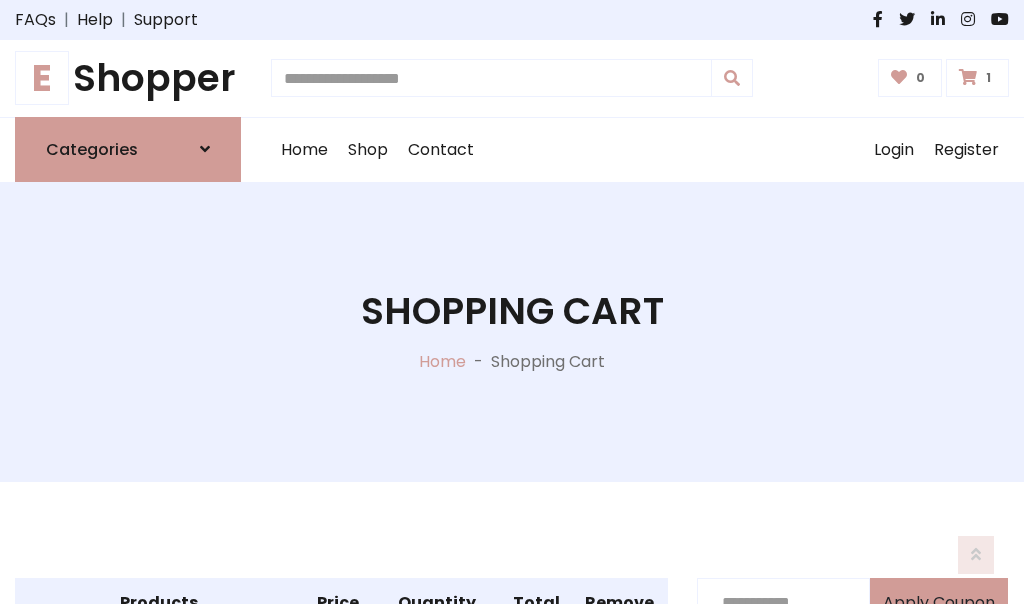 scroll, scrollTop: 474, scrollLeft: 0, axis: vertical 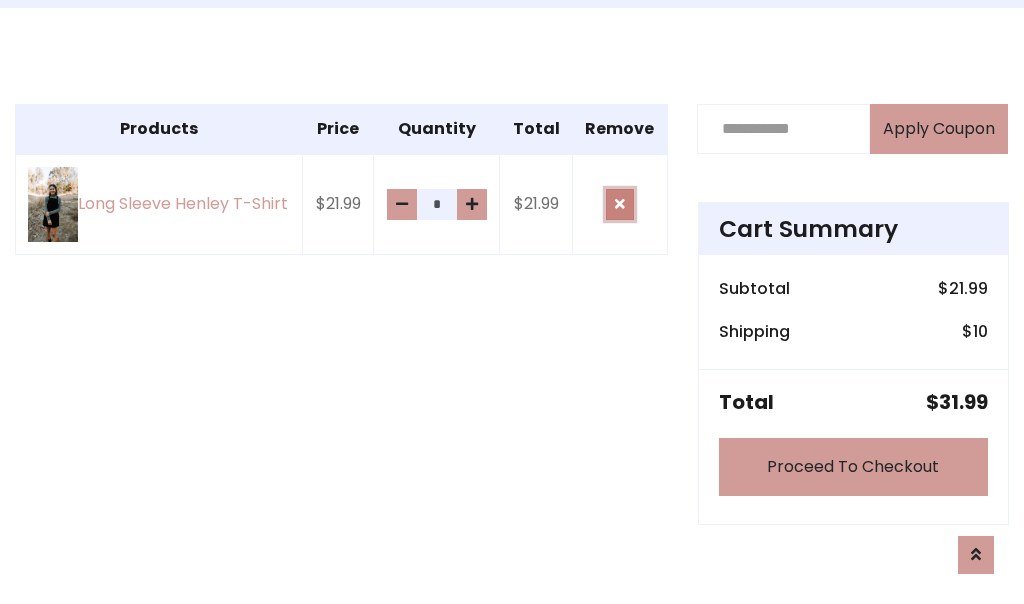 click at bounding box center (620, 204) 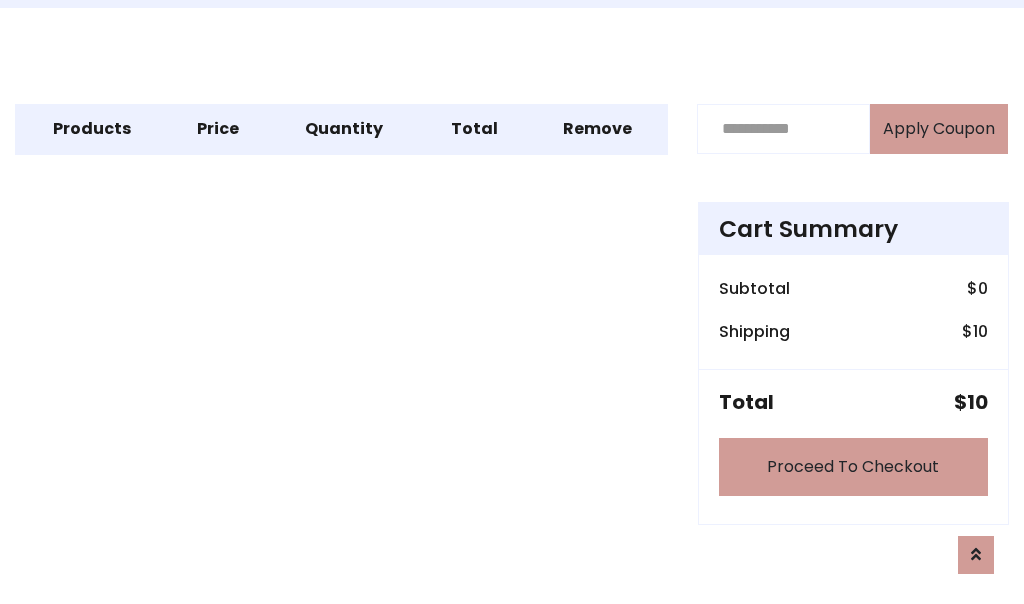 scroll, scrollTop: 247, scrollLeft: 0, axis: vertical 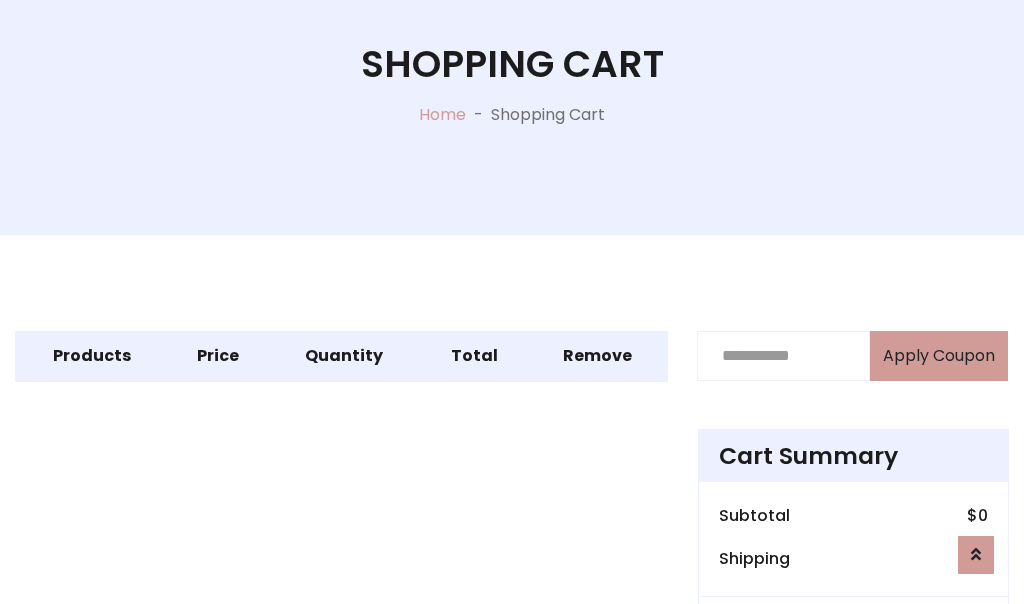 click on "Proceed To Checkout" at bounding box center [853, 694] 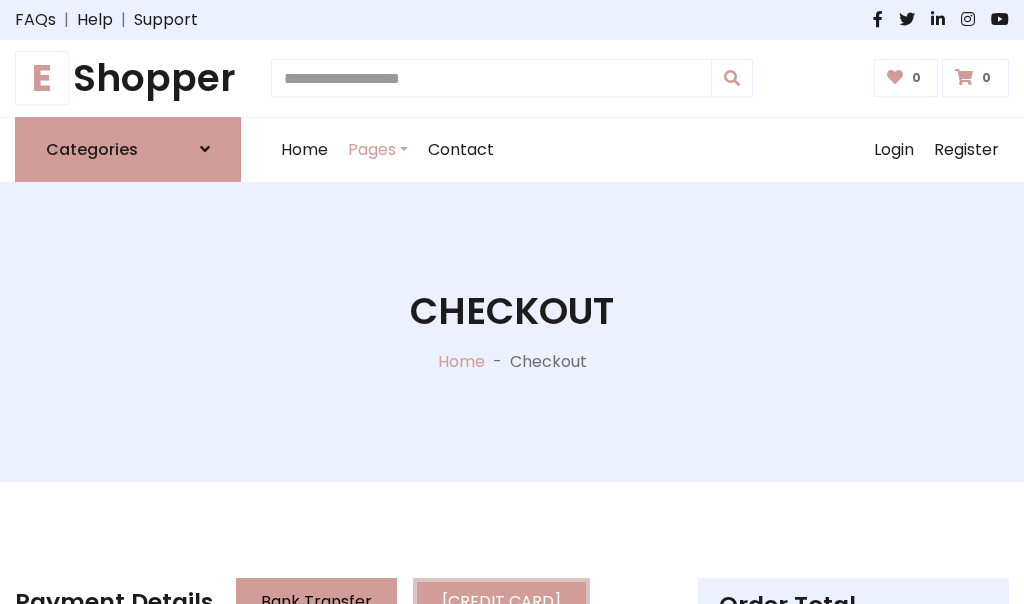 scroll, scrollTop: 137, scrollLeft: 0, axis: vertical 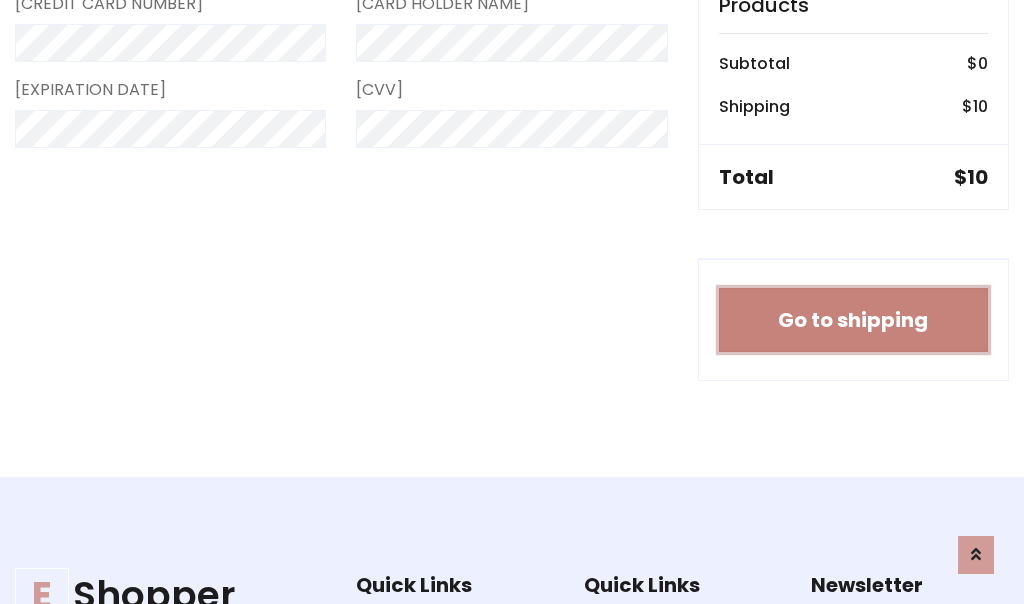 click on "Go to shipping" at bounding box center (853, 320) 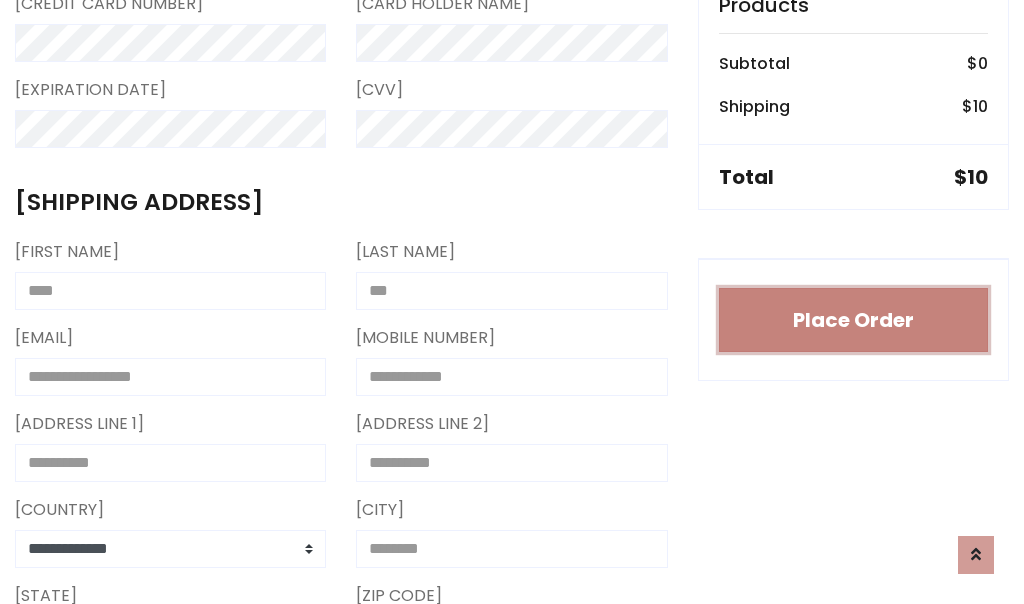 type 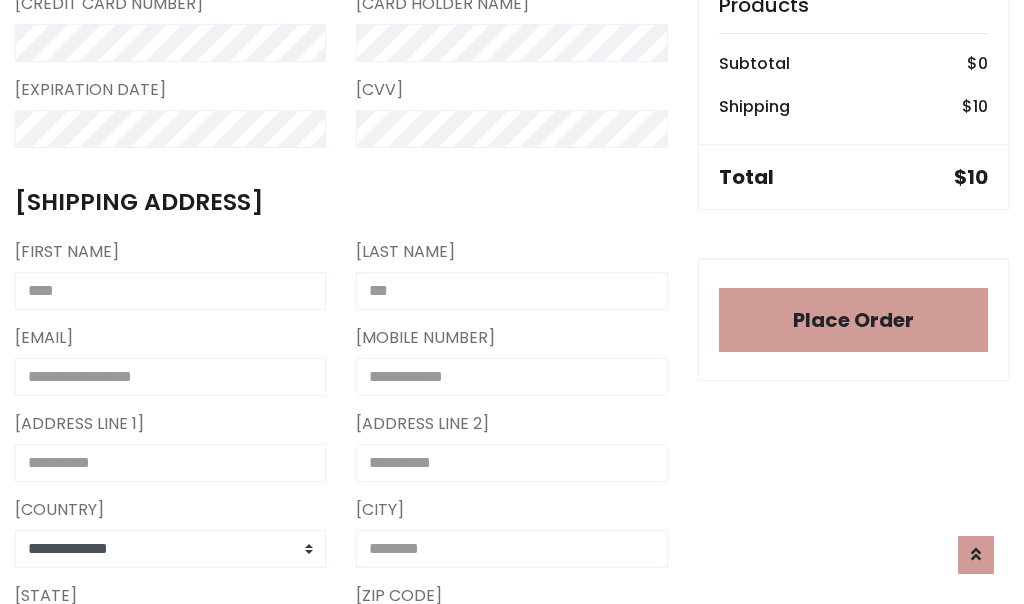scroll, scrollTop: 1216, scrollLeft: 0, axis: vertical 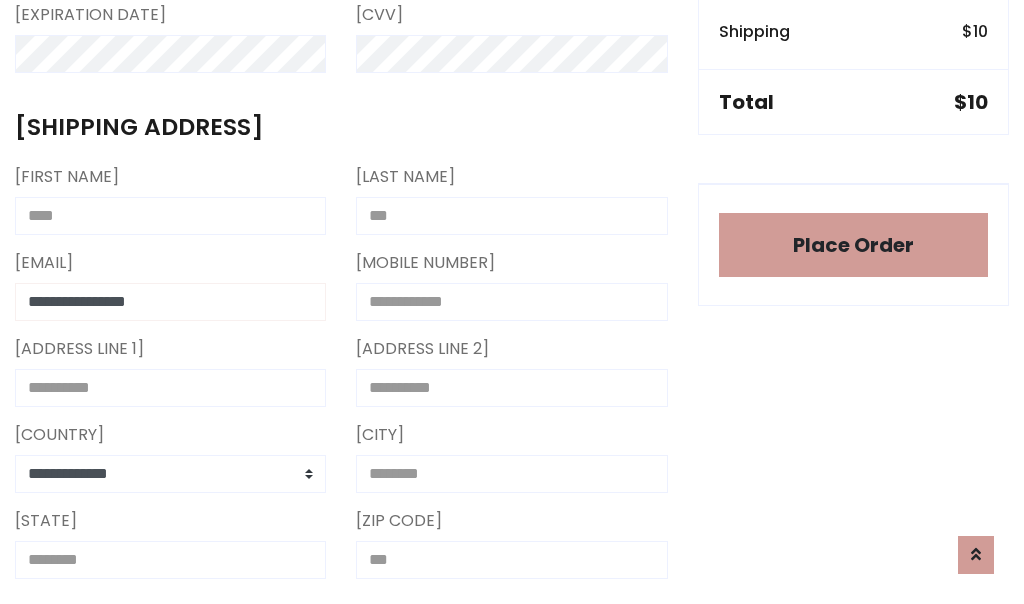 type on "**********" 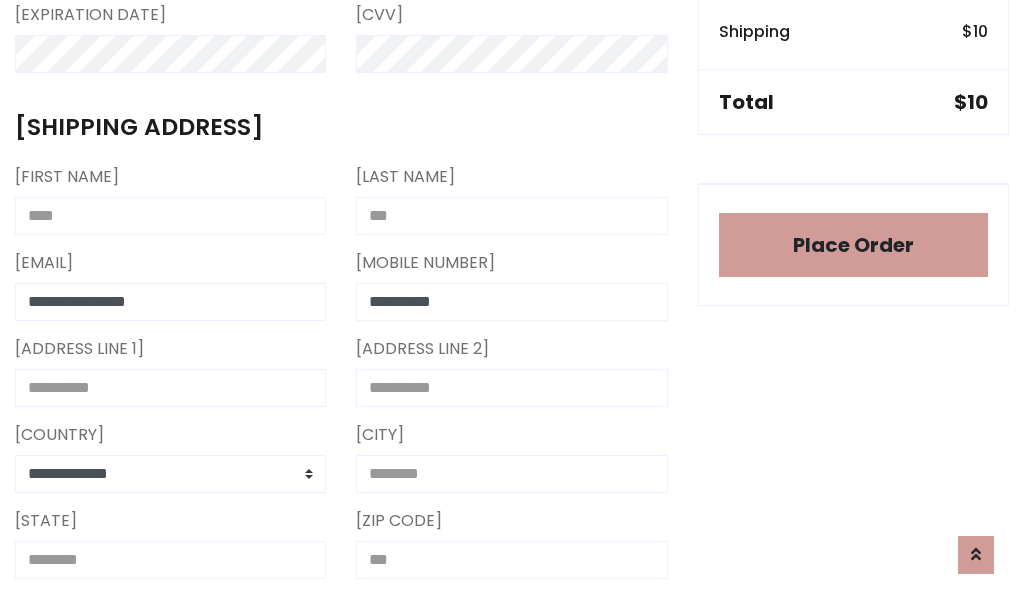 type on "**********" 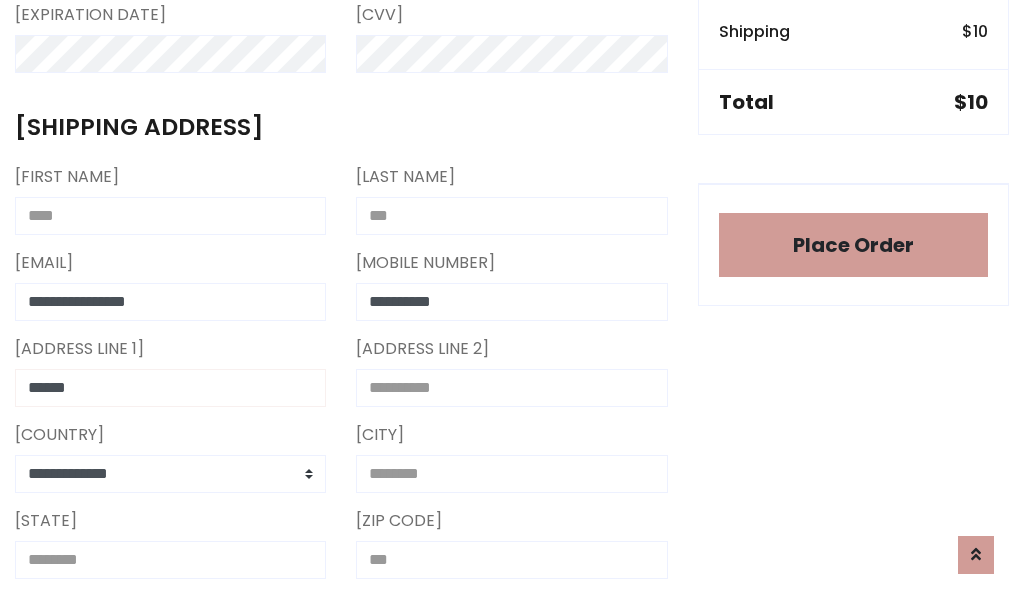 type on "******" 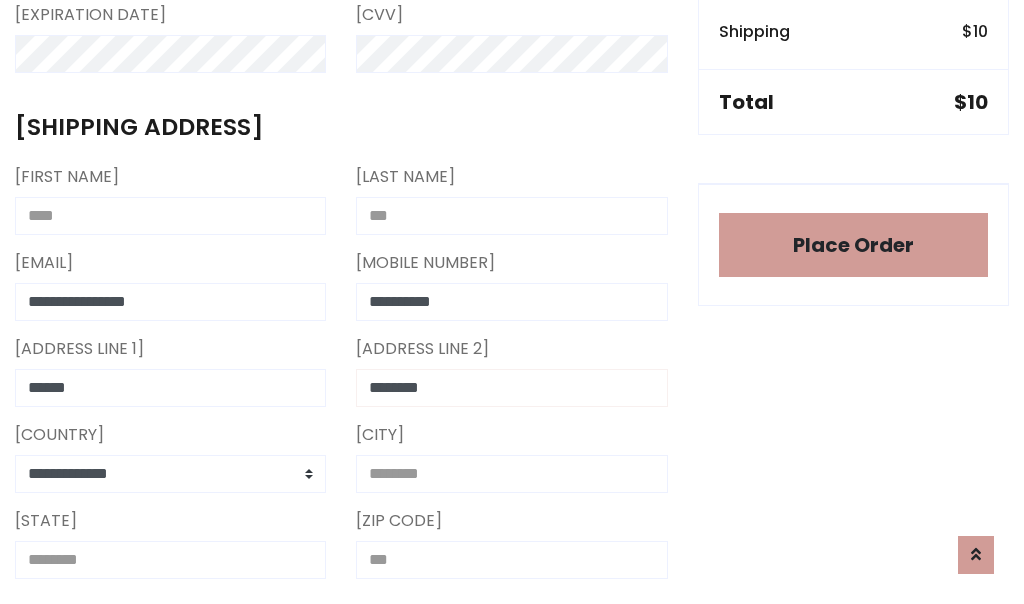 type on "********" 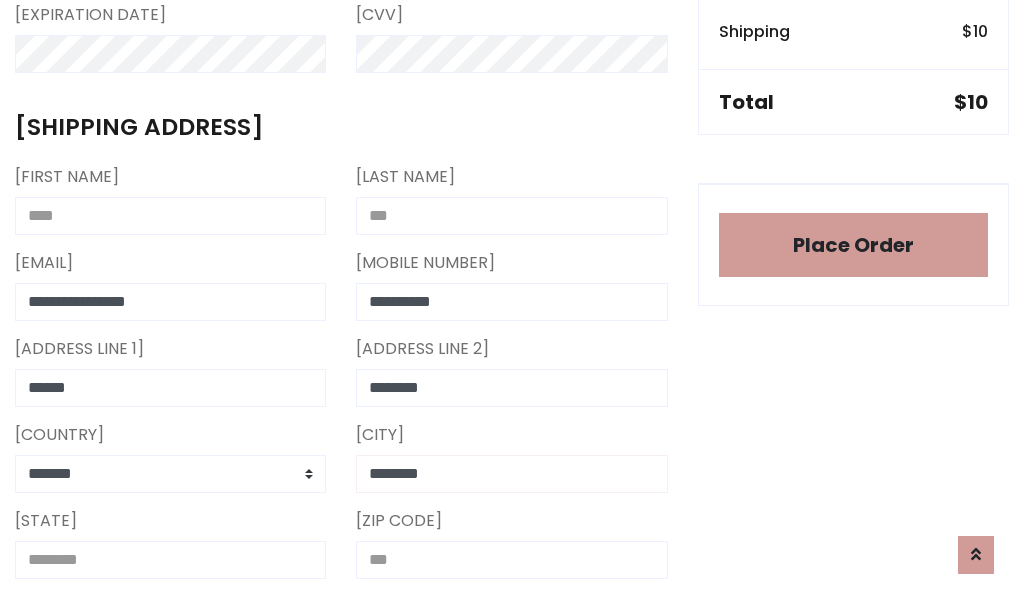 type on "********" 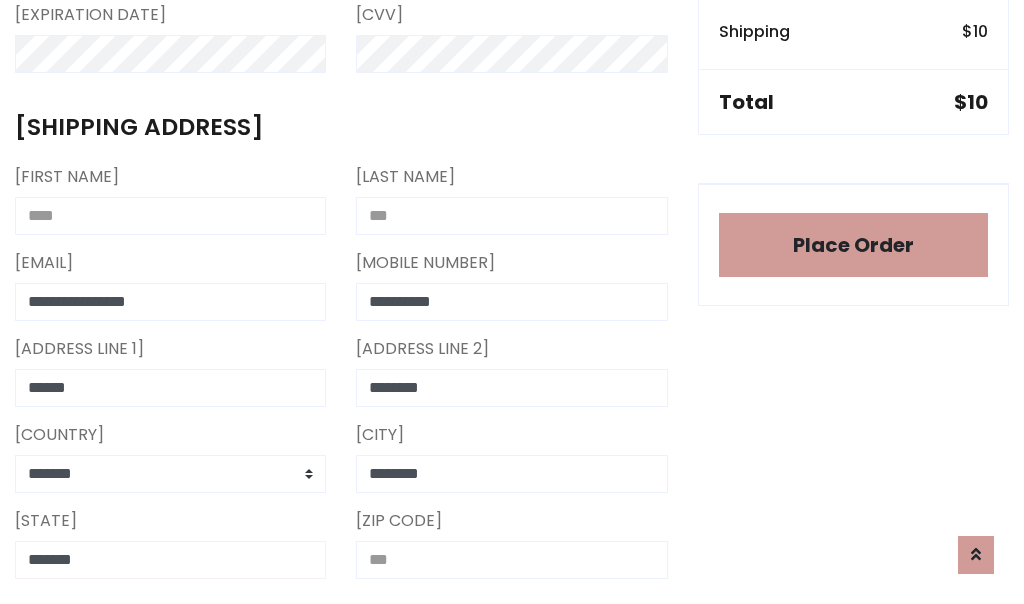 type on "*******" 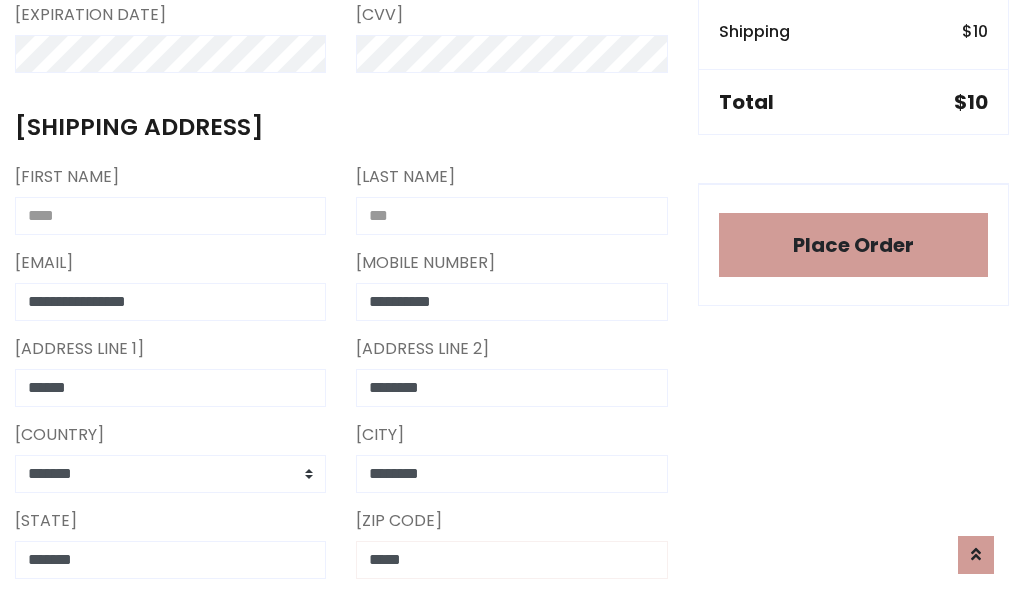 scroll, scrollTop: 403, scrollLeft: 0, axis: vertical 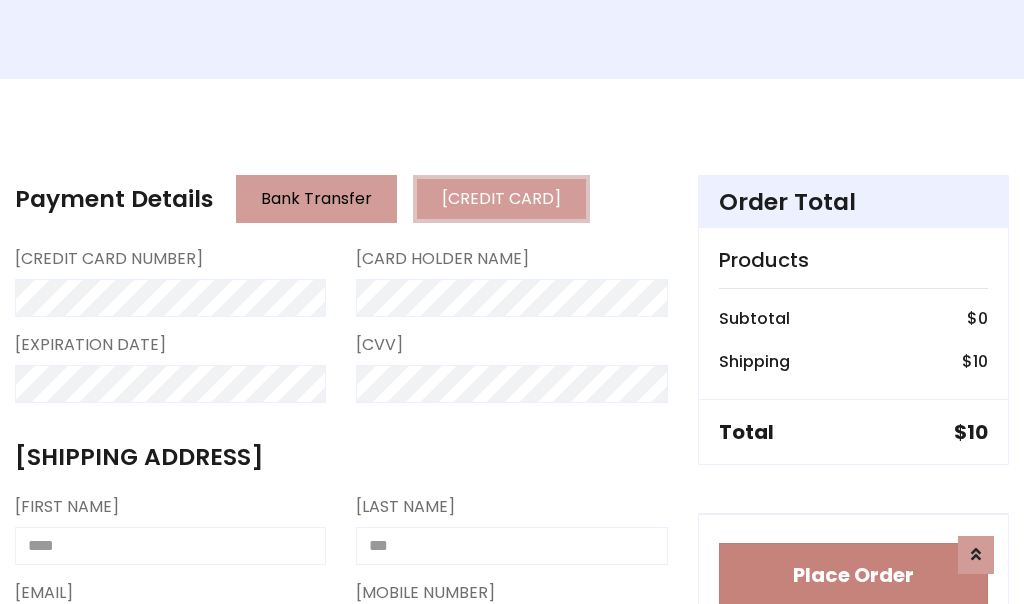 type on "*****" 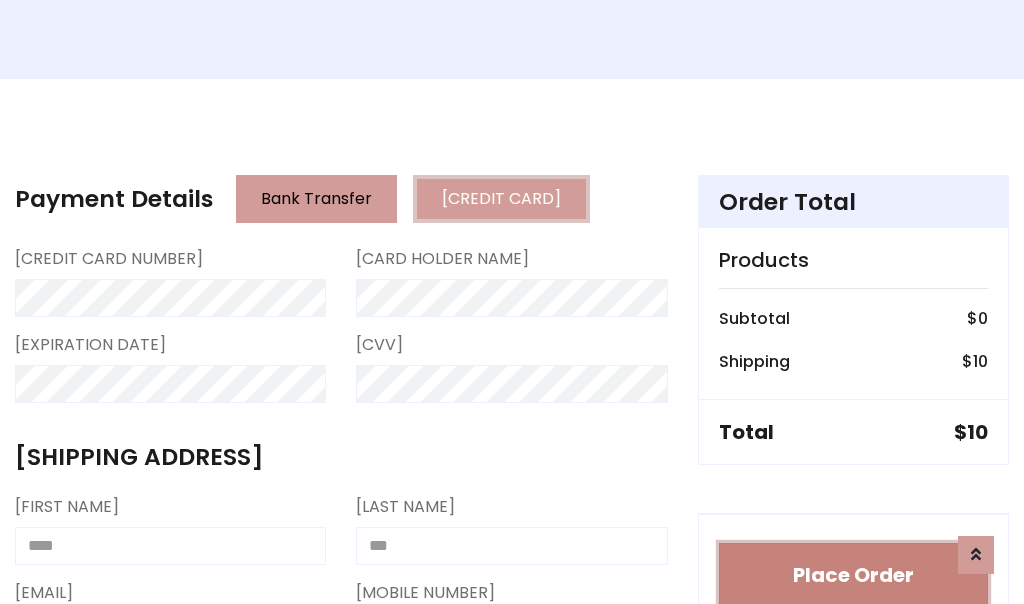 click on "Place Order" at bounding box center [853, 575] 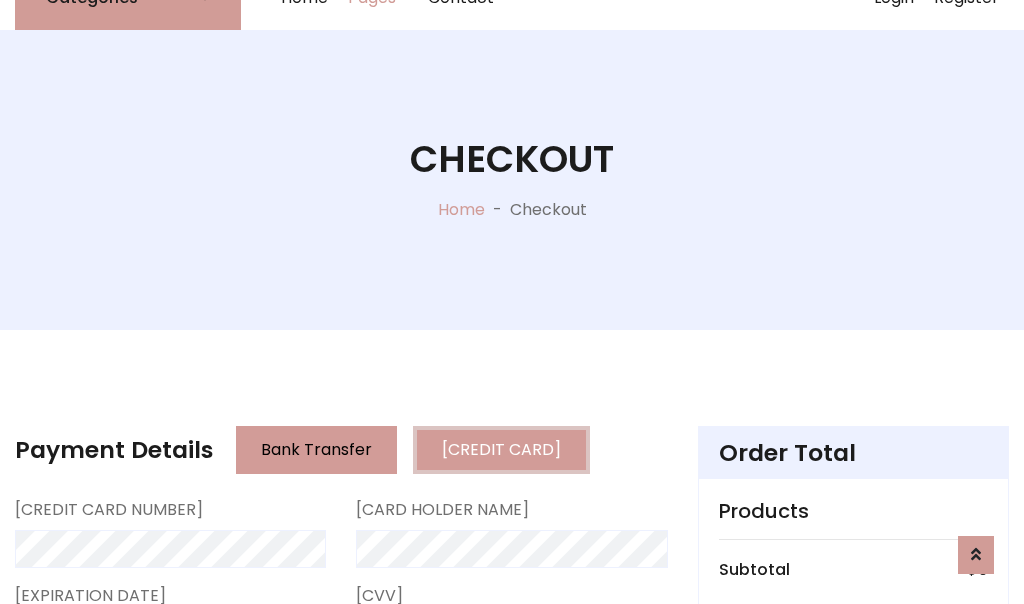 scroll, scrollTop: 0, scrollLeft: 0, axis: both 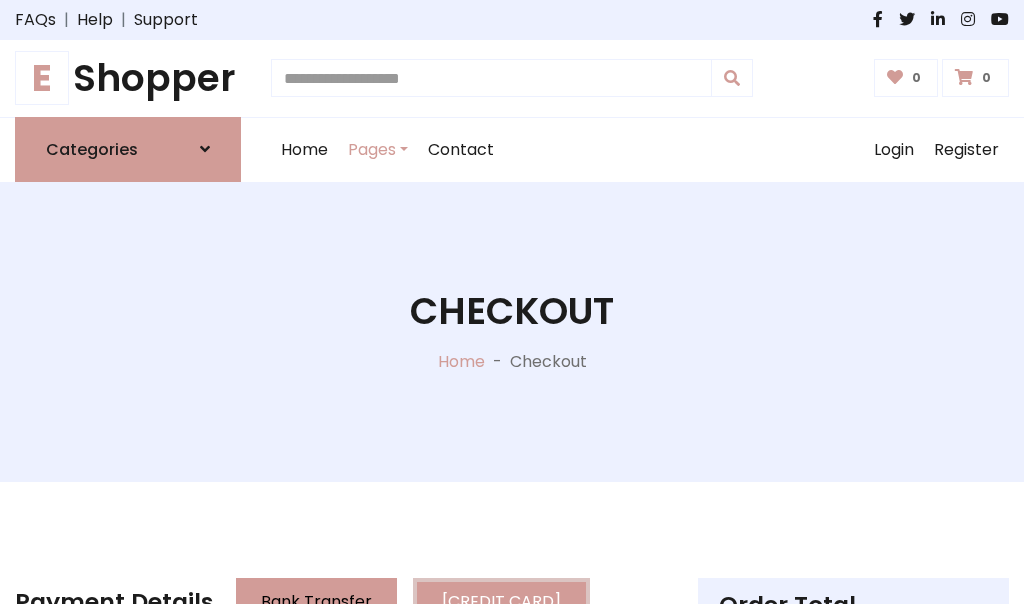 click on "E Shopper" at bounding box center [128, 78] 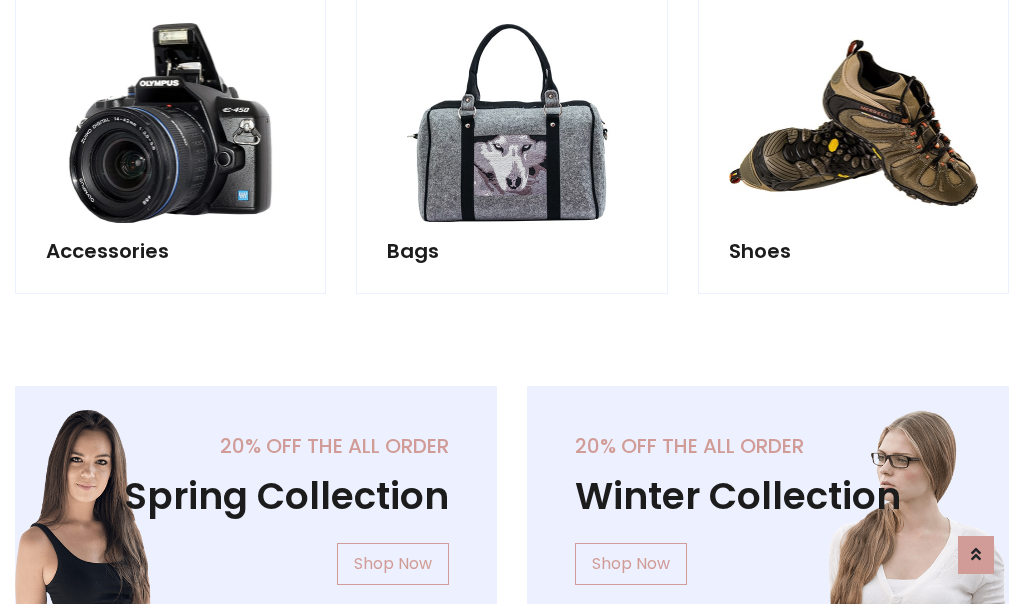 scroll, scrollTop: 770, scrollLeft: 0, axis: vertical 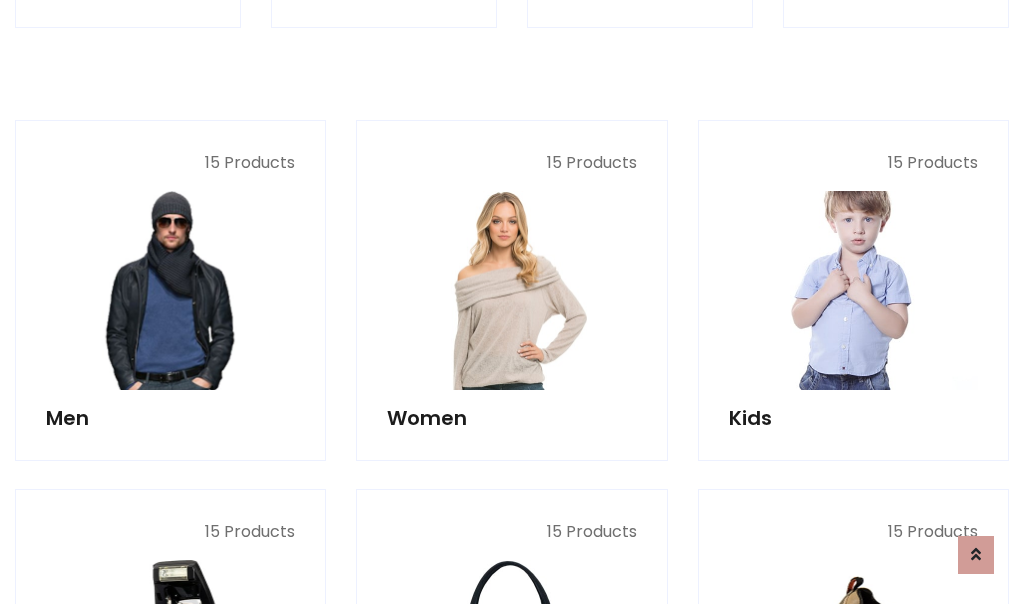 click at bounding box center (853, 290) 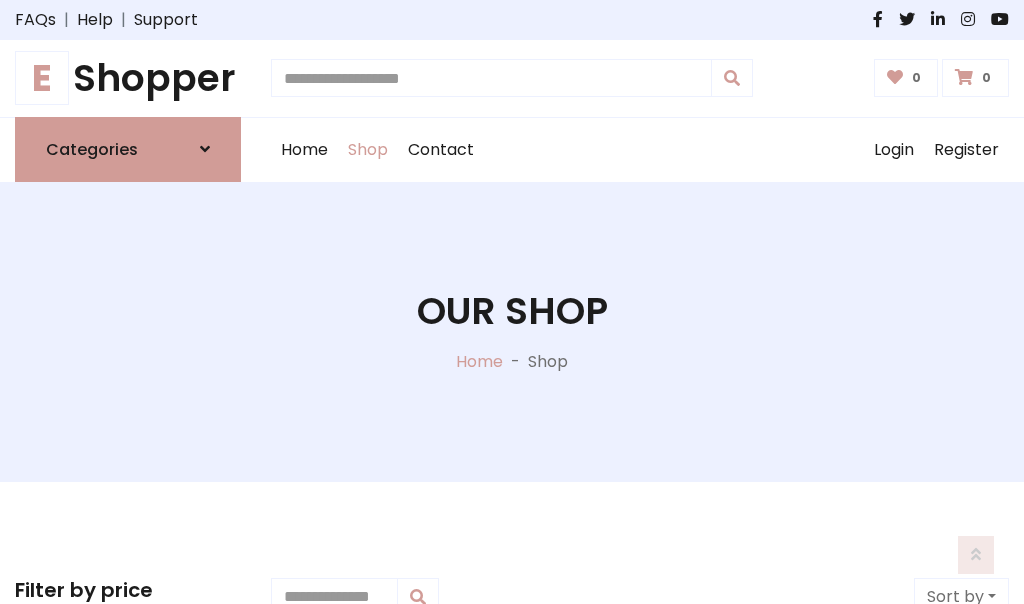 scroll, scrollTop: 549, scrollLeft: 0, axis: vertical 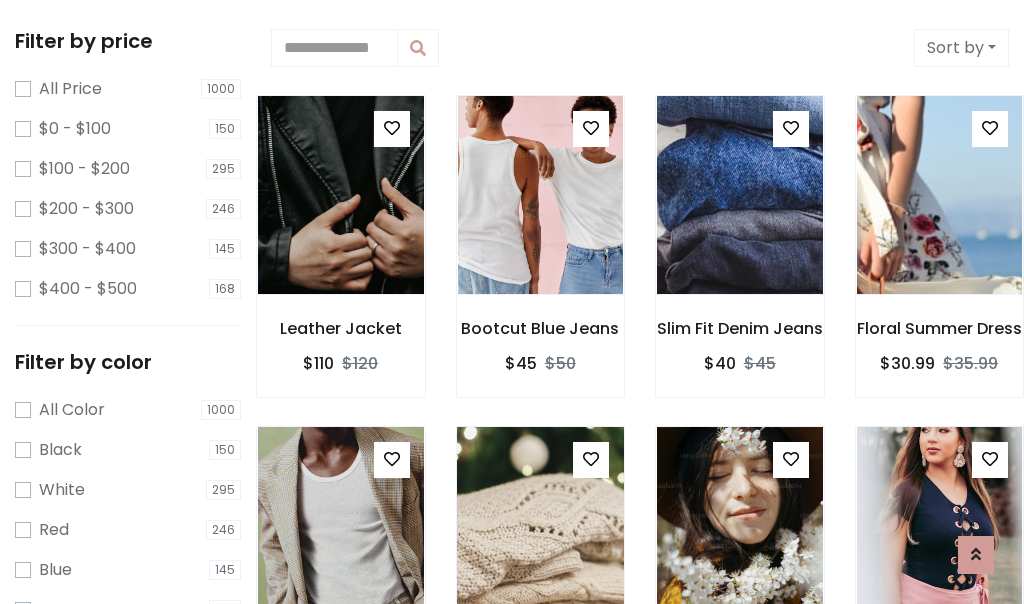 click at bounding box center [392, 128] 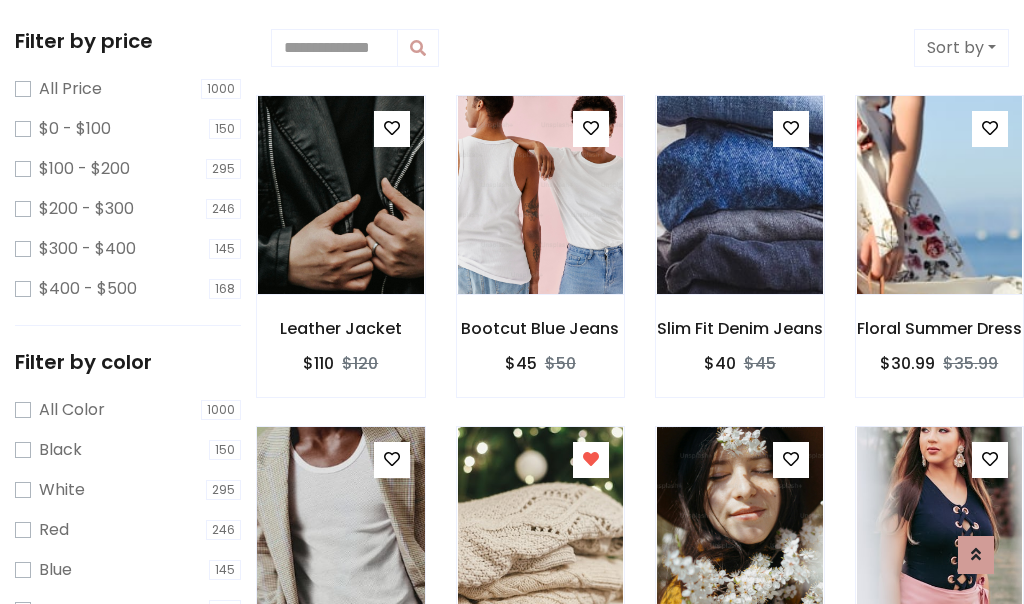 click at bounding box center [340, 526] 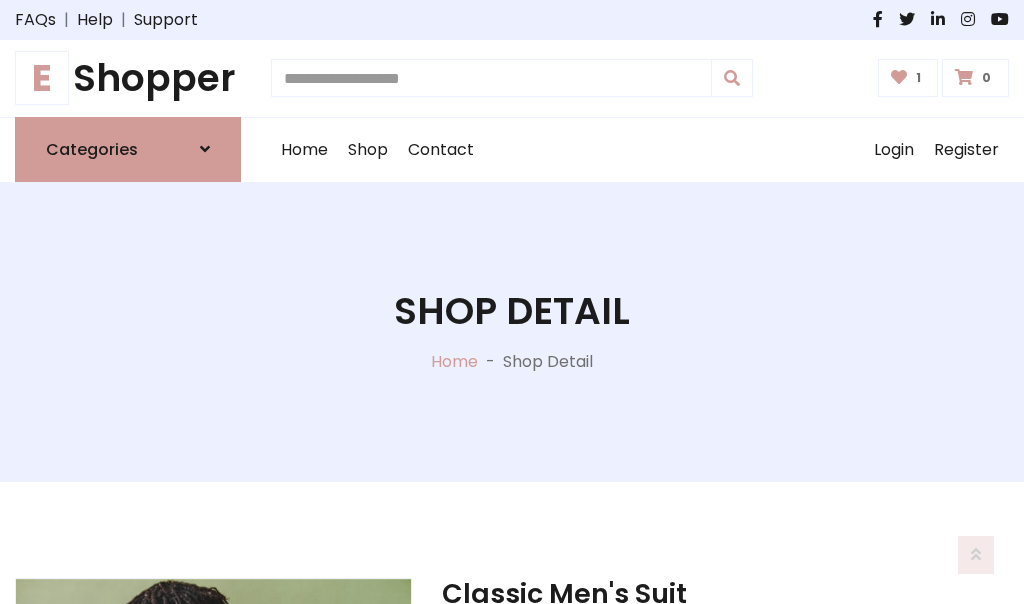 scroll, scrollTop: 262, scrollLeft: 0, axis: vertical 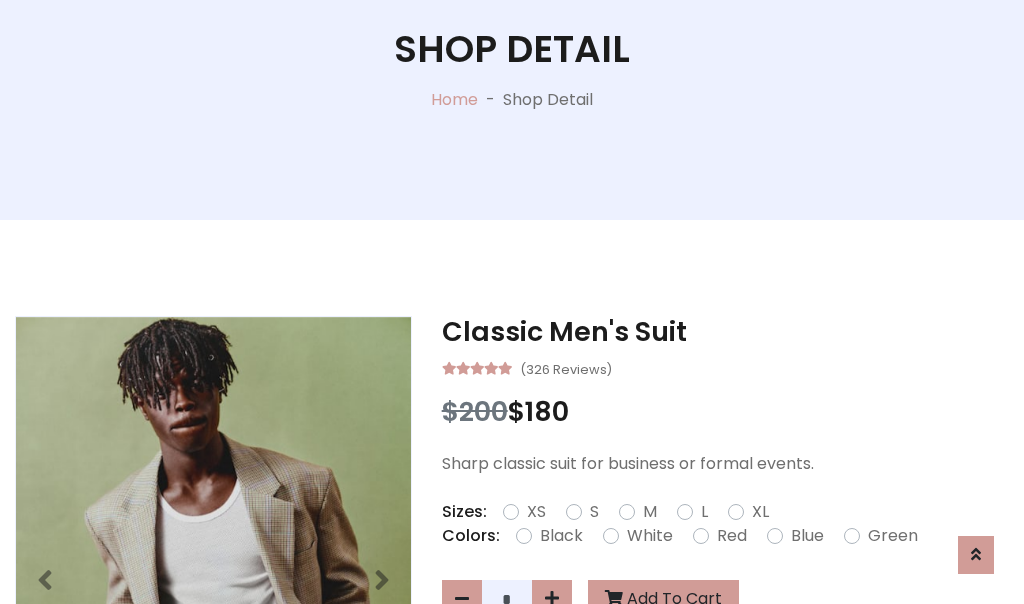 click on "XL" at bounding box center [760, 512] 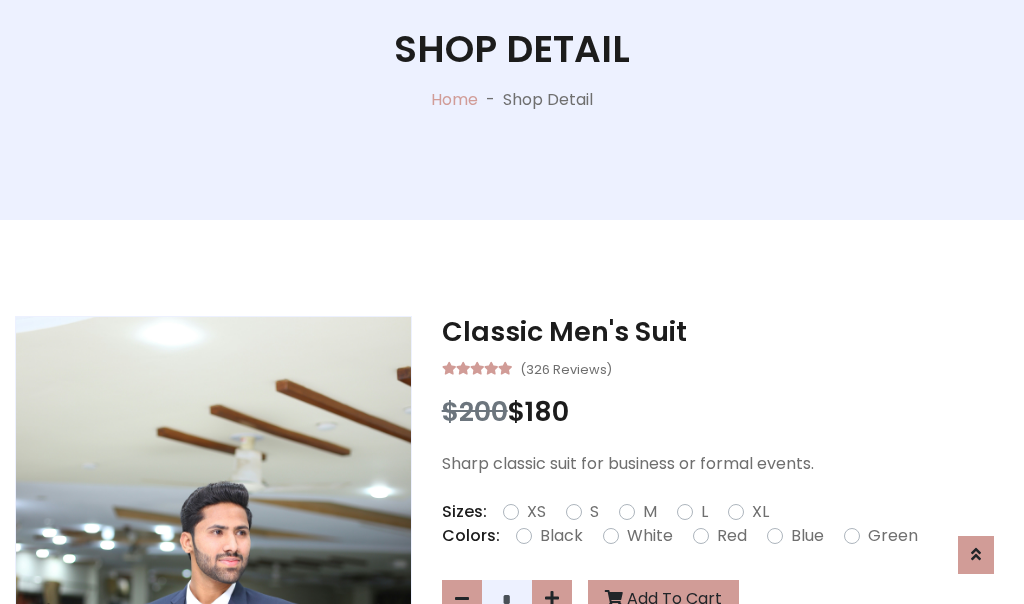 click on "Black" at bounding box center [561, 536] 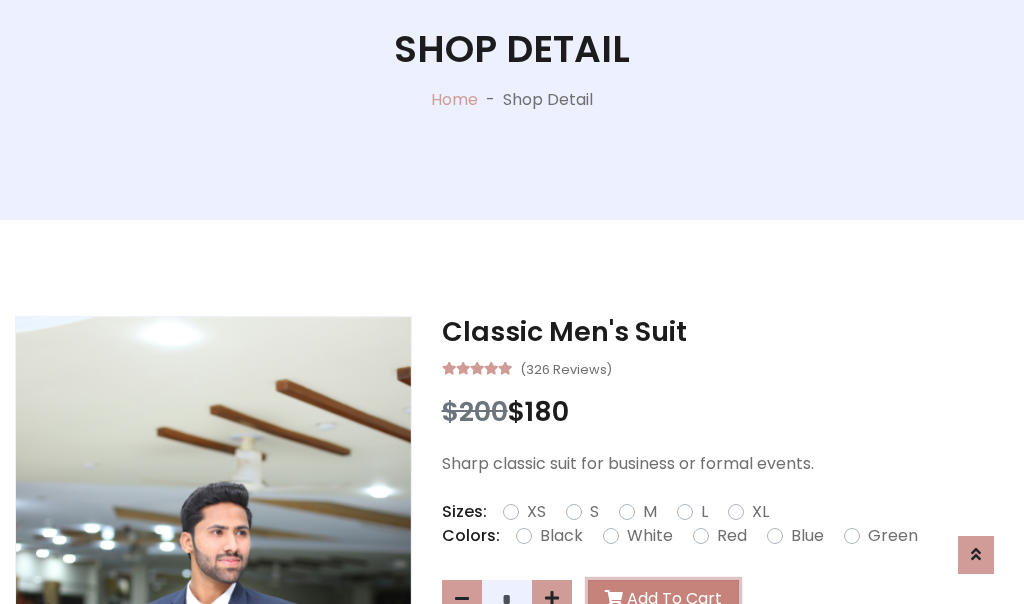 click on "Add To Cart" at bounding box center [663, 599] 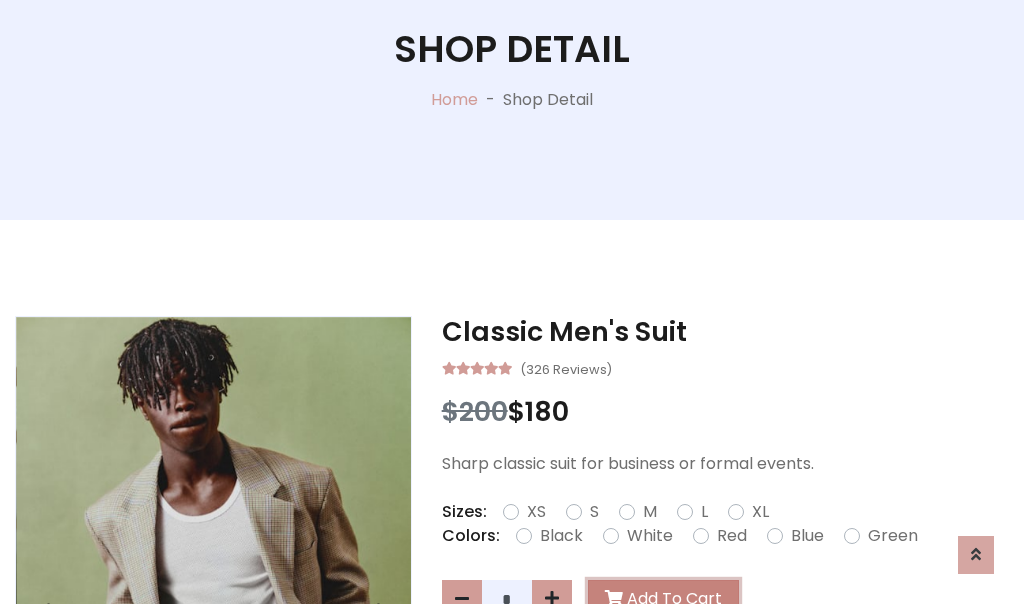 scroll, scrollTop: 0, scrollLeft: 0, axis: both 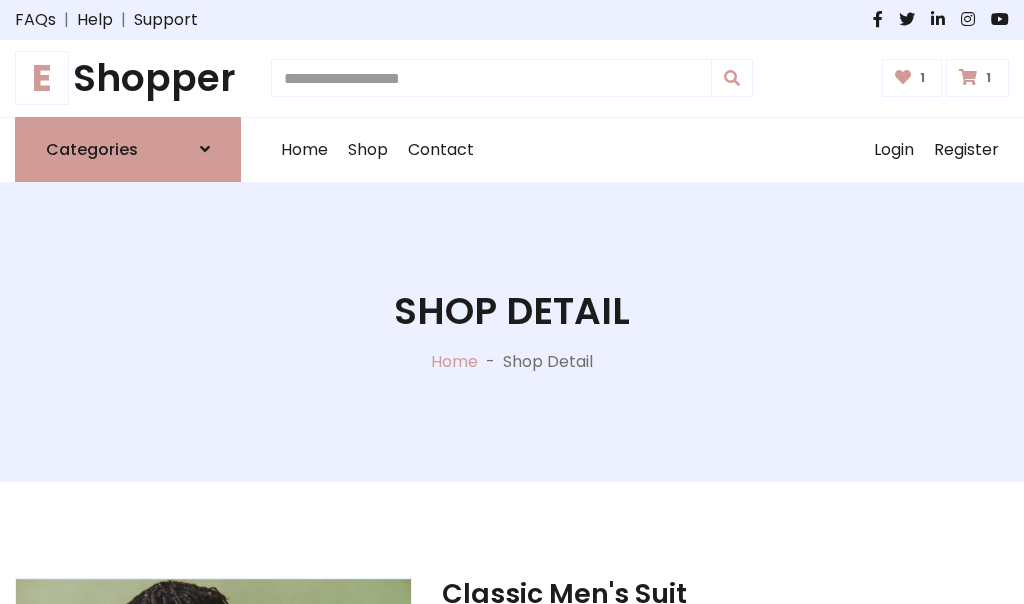 click at bounding box center [968, 77] 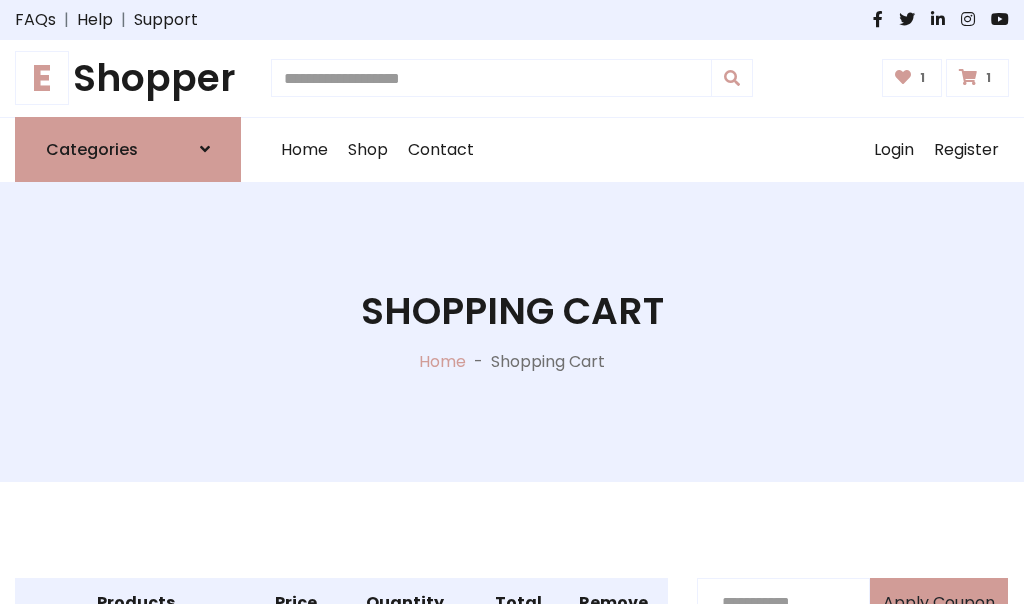 scroll, scrollTop: 570, scrollLeft: 0, axis: vertical 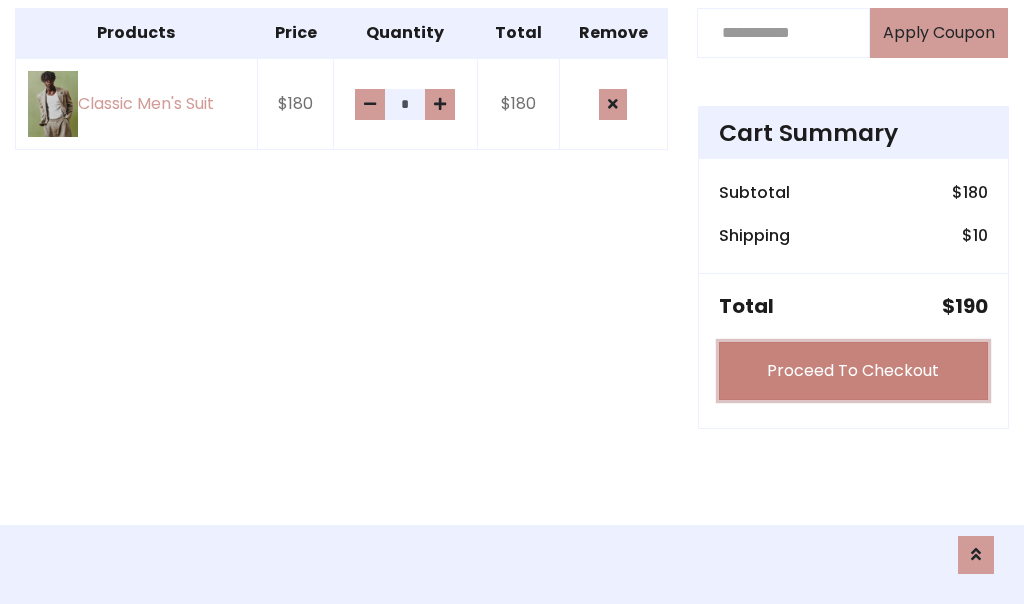 click on "Proceed To Checkout" at bounding box center (853, 371) 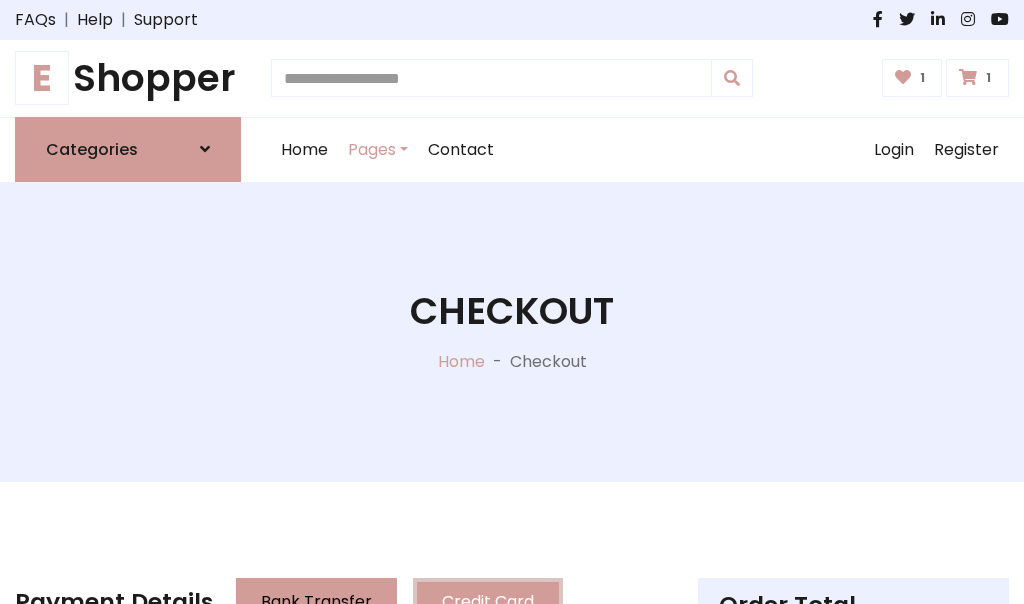 scroll, scrollTop: 201, scrollLeft: 0, axis: vertical 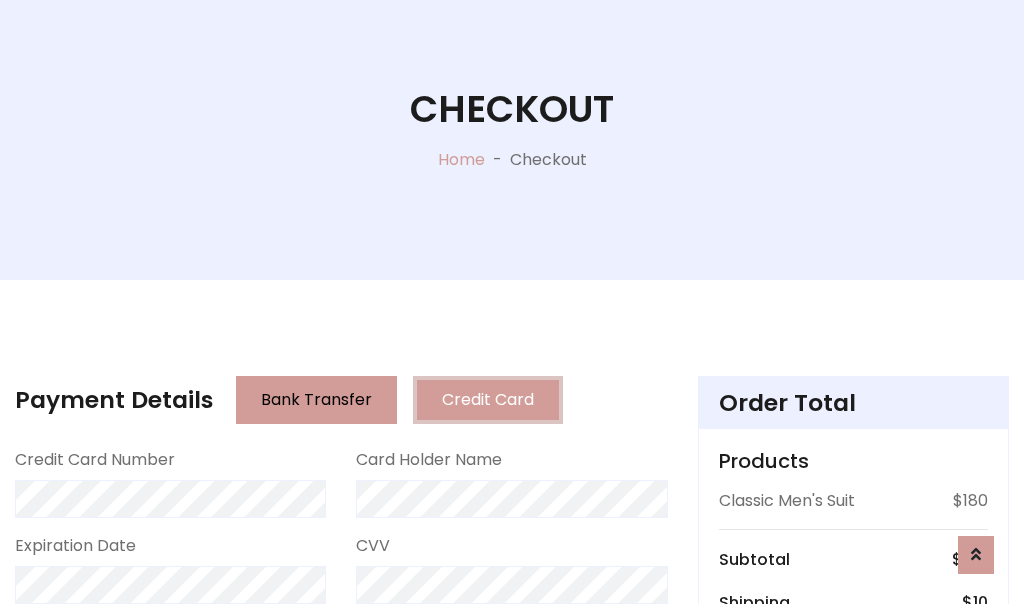 click on "Go to shipping" at bounding box center [853, 816] 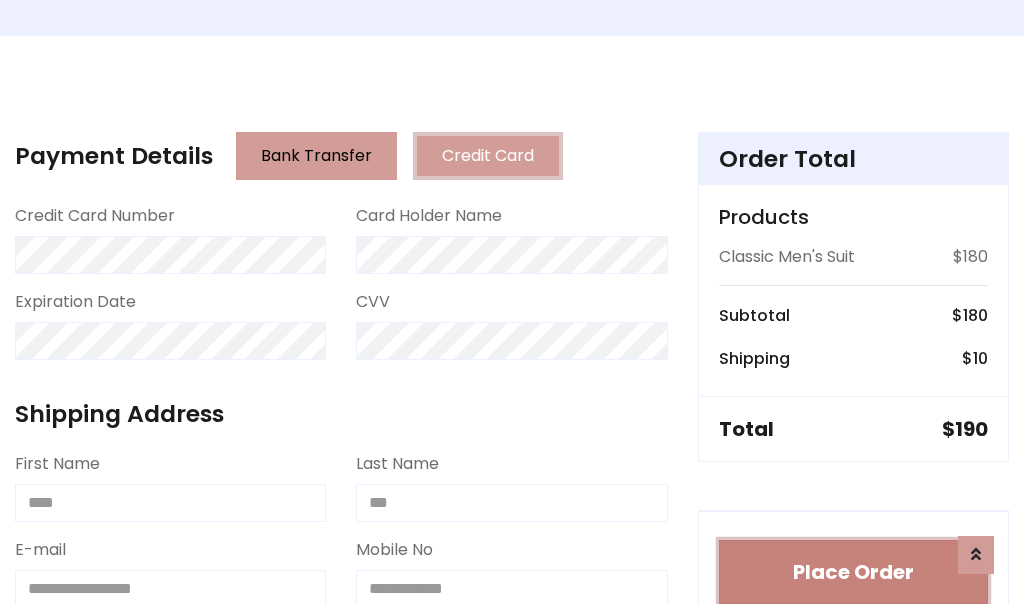 type 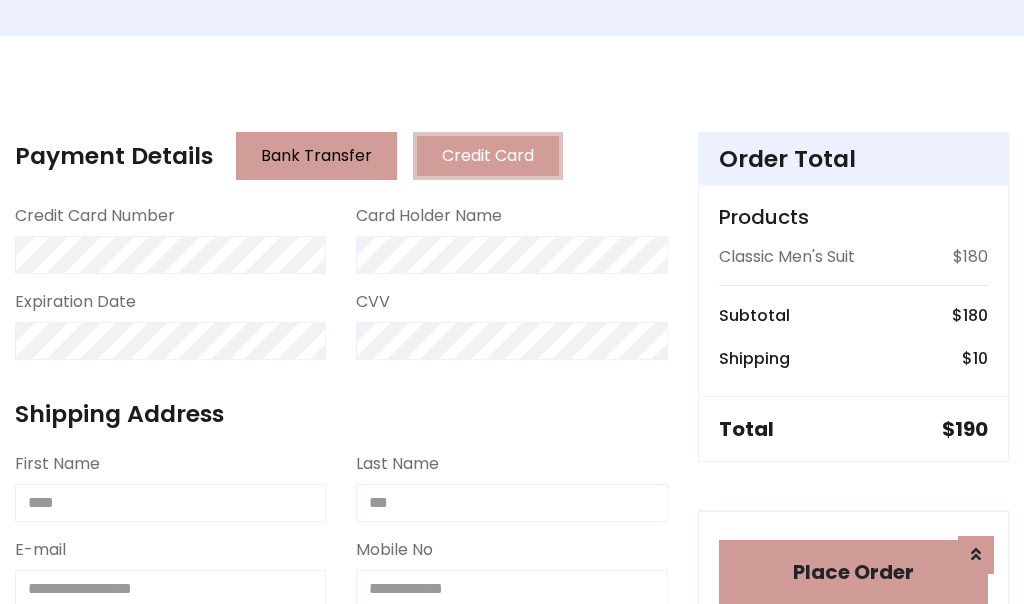 scroll, scrollTop: 1216, scrollLeft: 0, axis: vertical 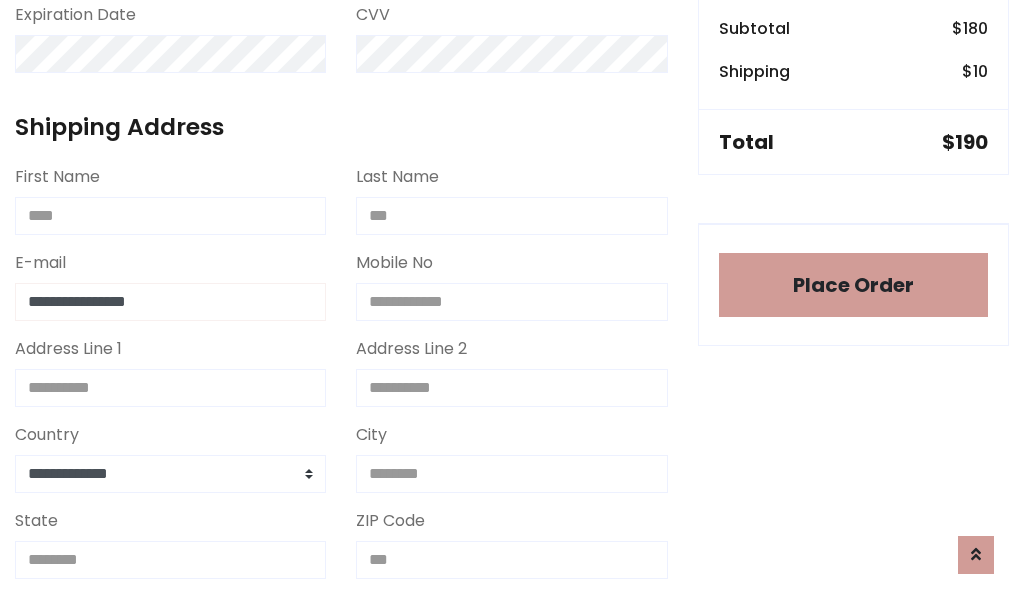 type on "**********" 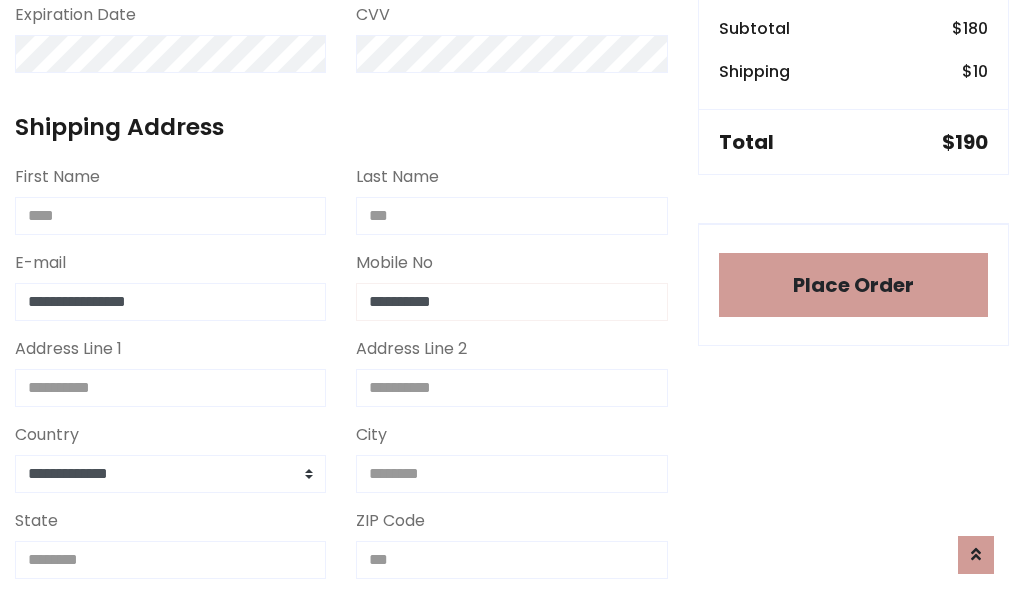 scroll, scrollTop: 573, scrollLeft: 0, axis: vertical 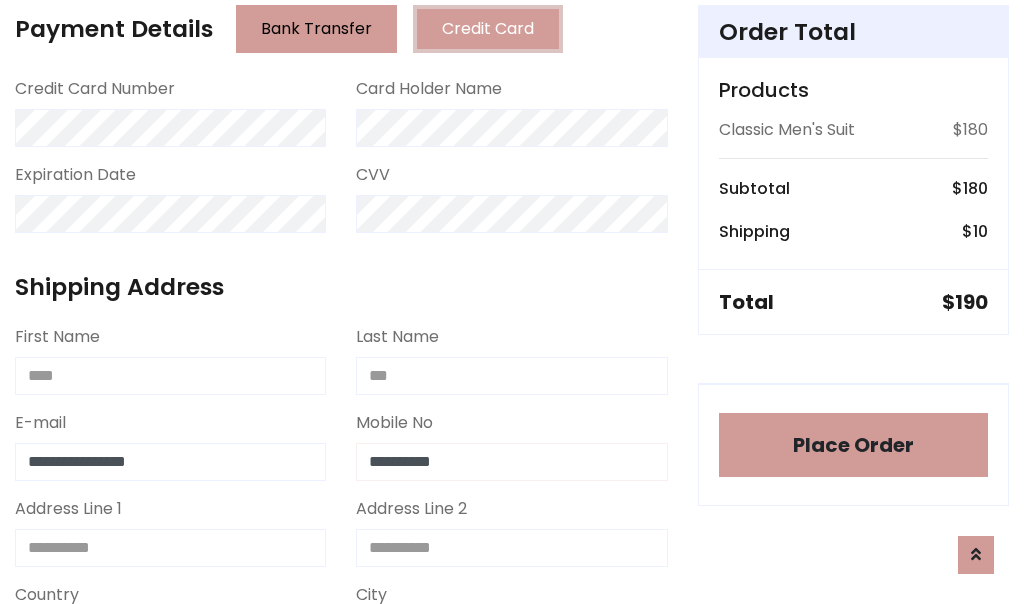 type on "**********" 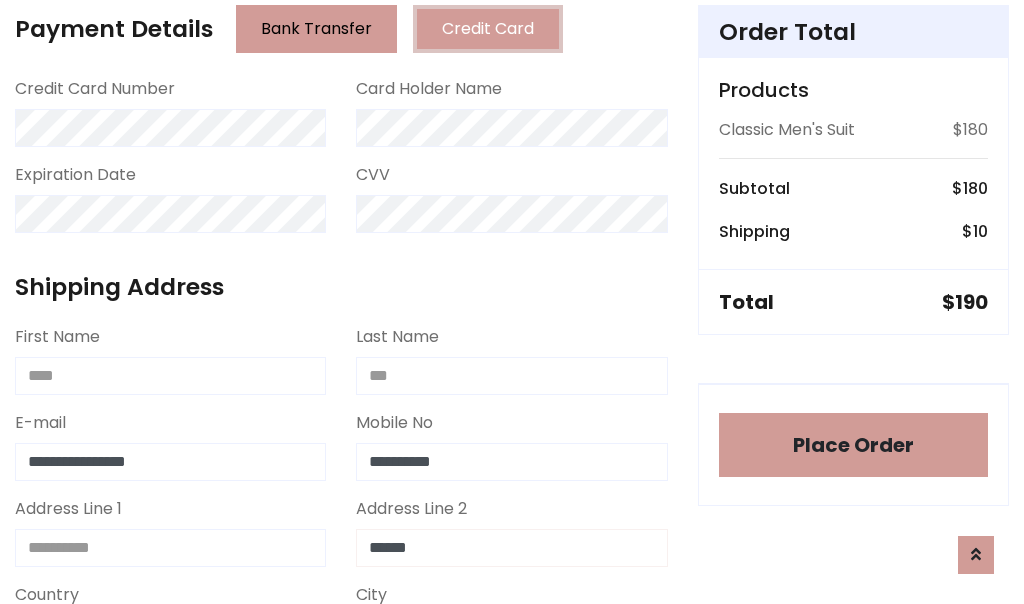 type on "******" 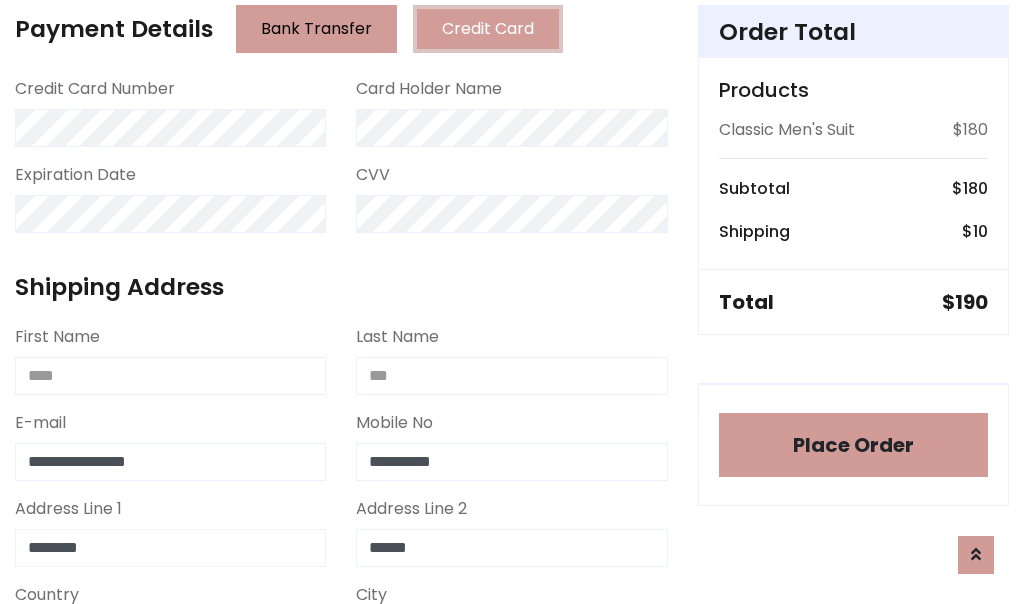 type on "********" 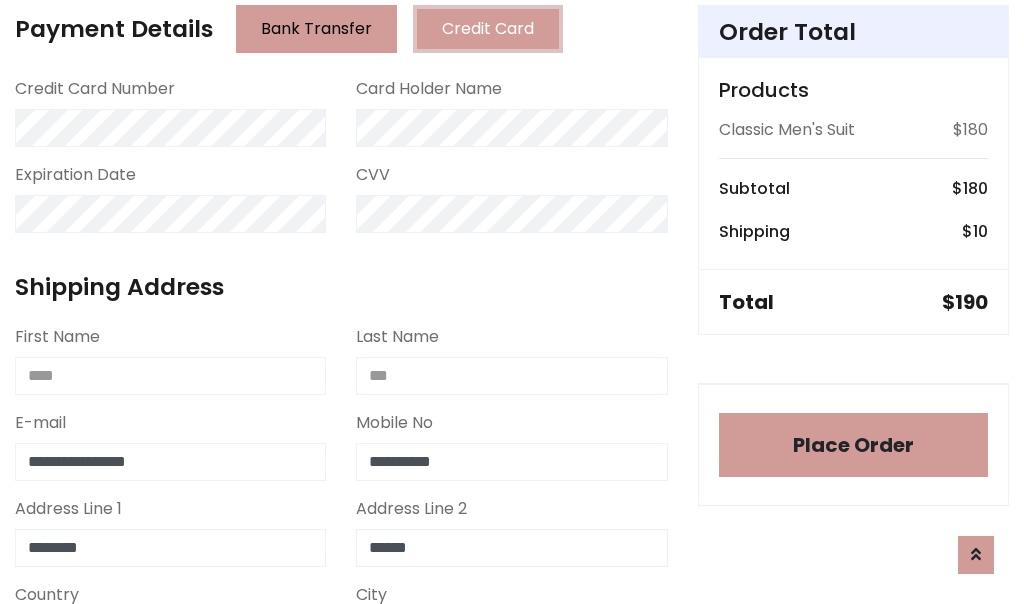 scroll, scrollTop: 905, scrollLeft: 0, axis: vertical 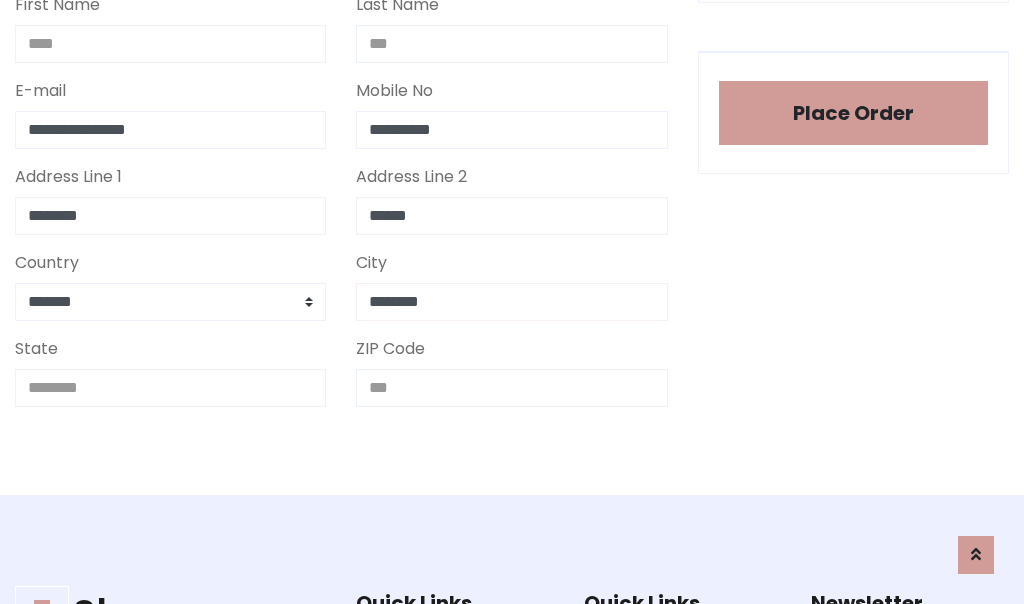 type on "********" 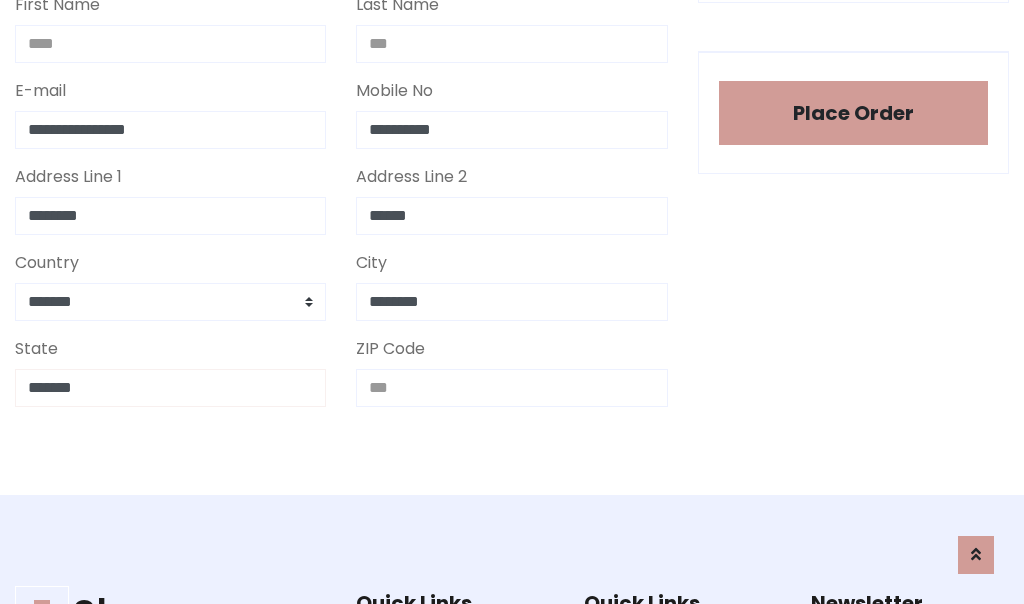 type on "*******" 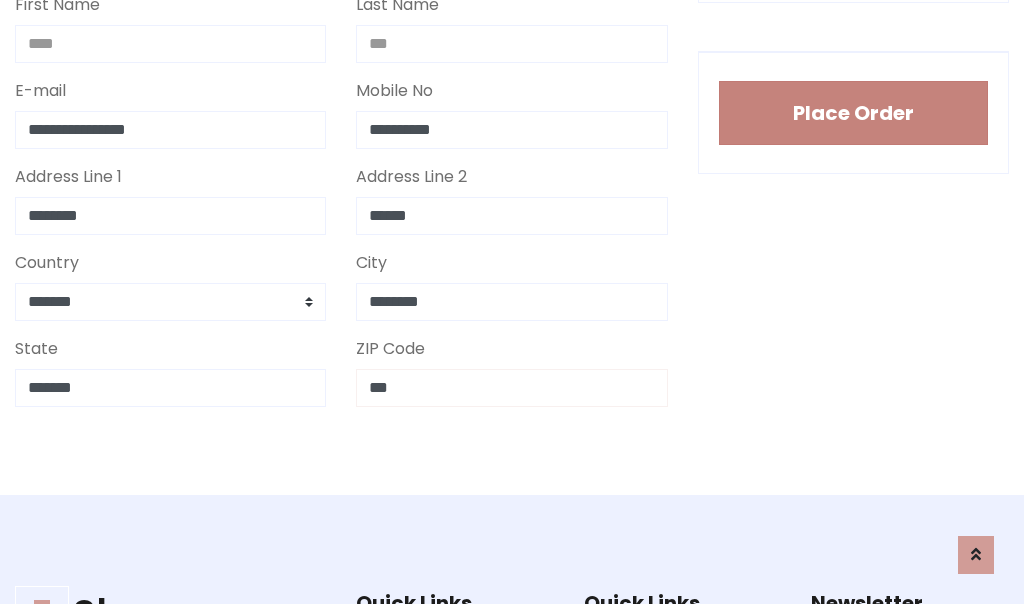 type on "***" 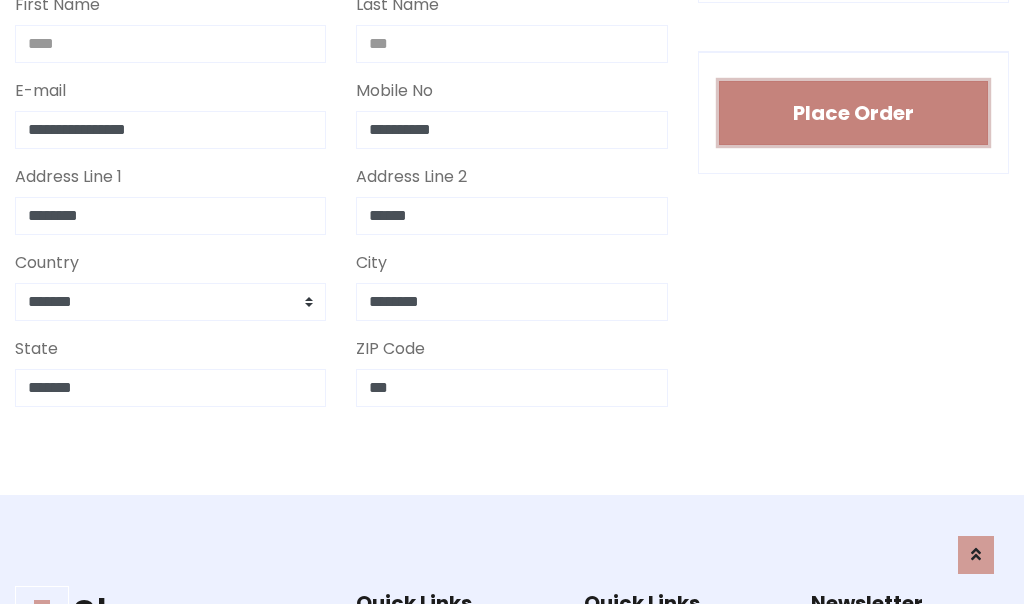 click on "Place Order" at bounding box center [853, 113] 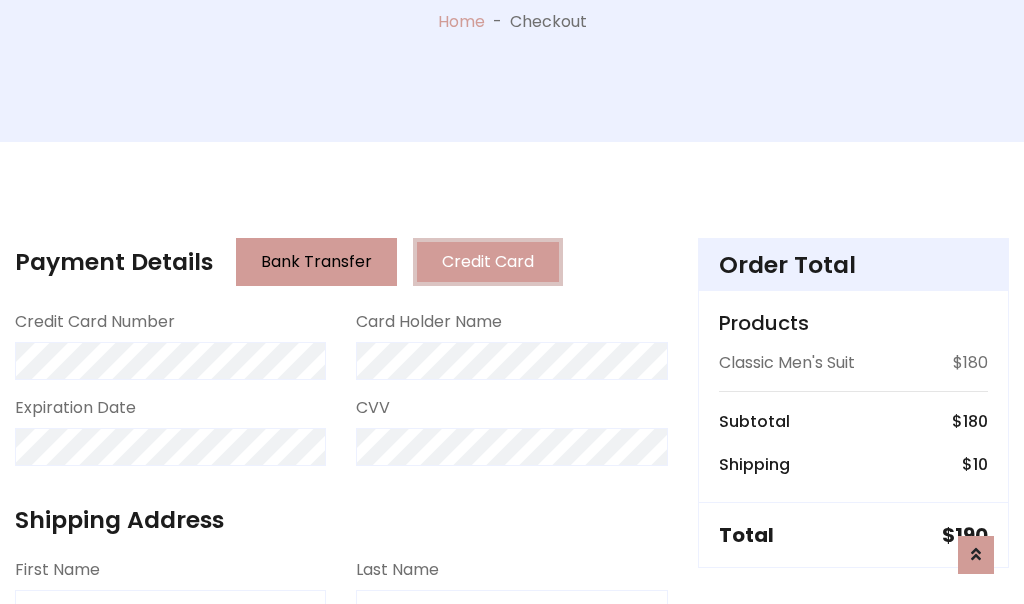 scroll, scrollTop: 0, scrollLeft: 0, axis: both 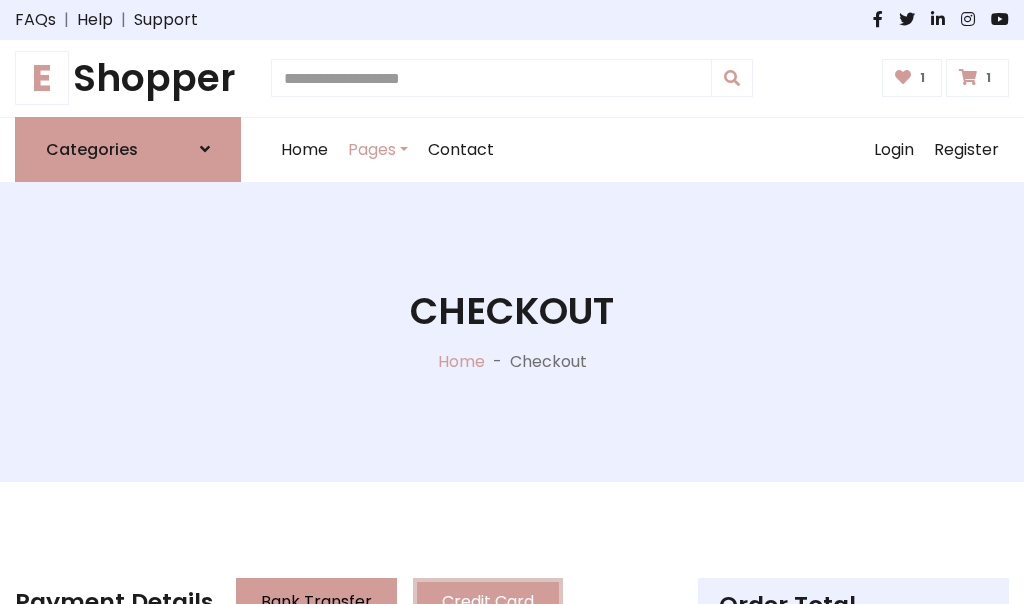 click on "E" at bounding box center [42, 78] 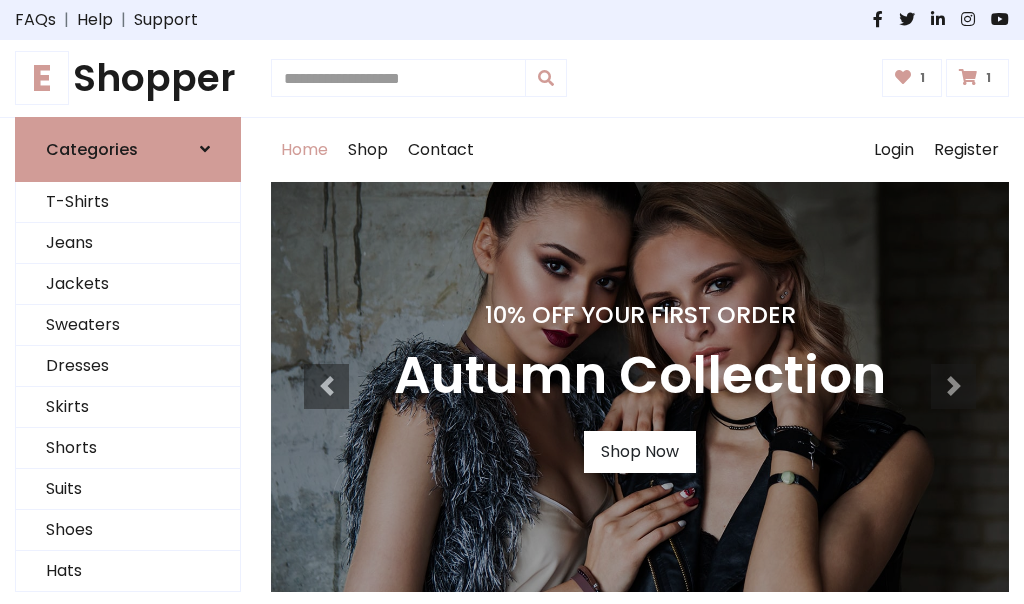 scroll, scrollTop: 0, scrollLeft: 0, axis: both 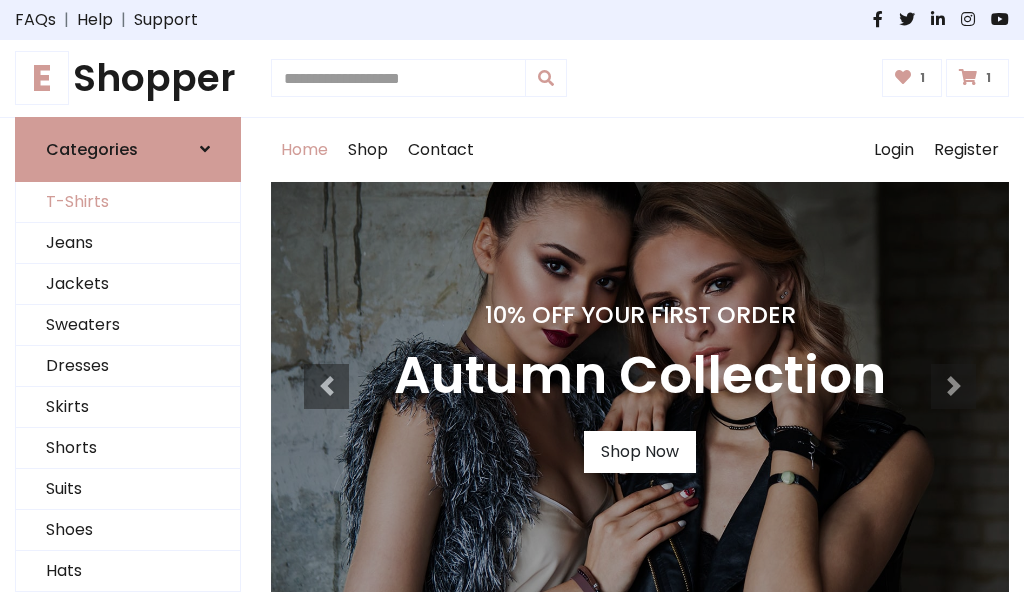 click on "T-Shirts" at bounding box center (128, 202) 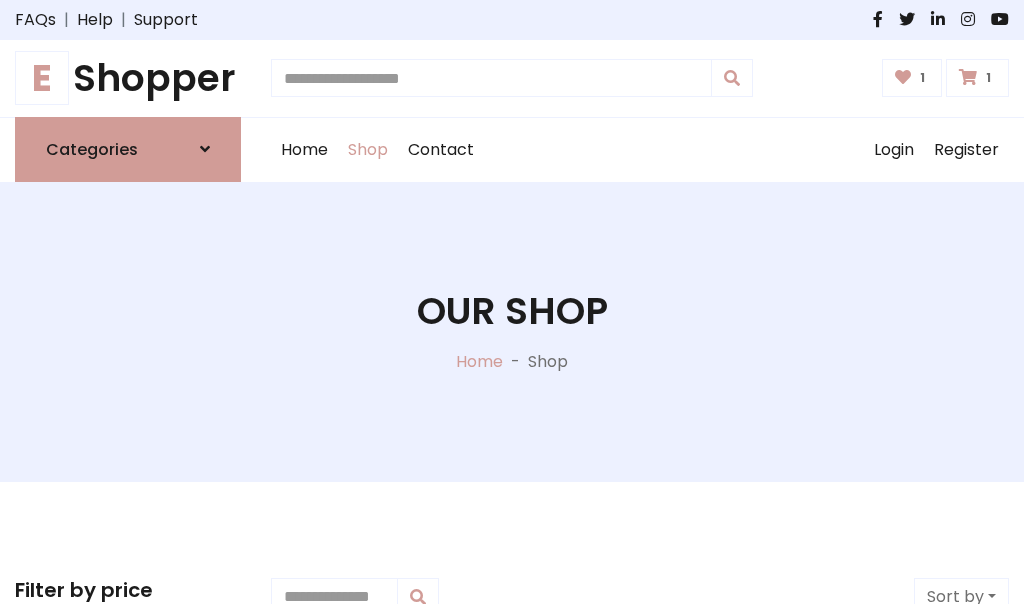 scroll, scrollTop: 0, scrollLeft: 0, axis: both 